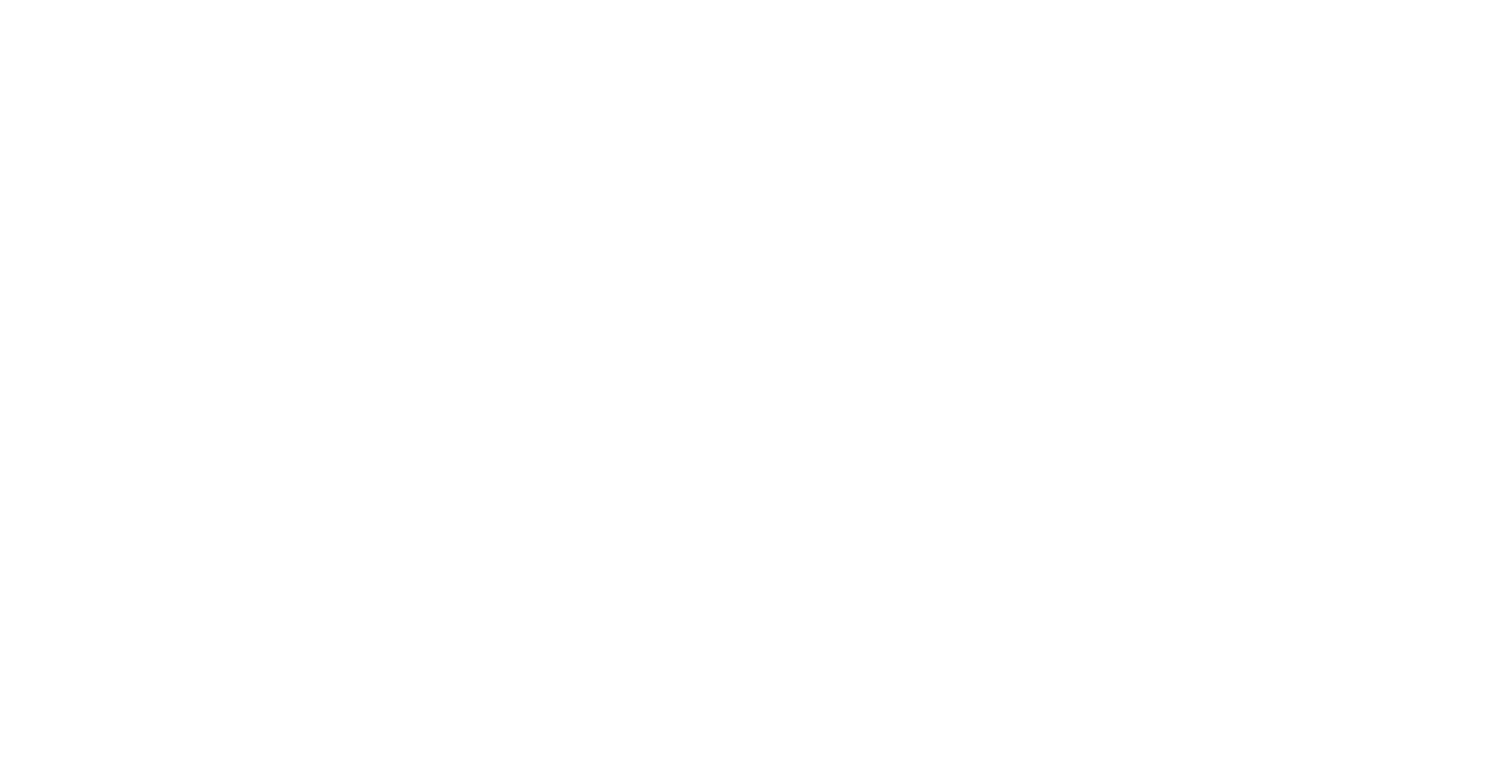 scroll, scrollTop: 0, scrollLeft: 0, axis: both 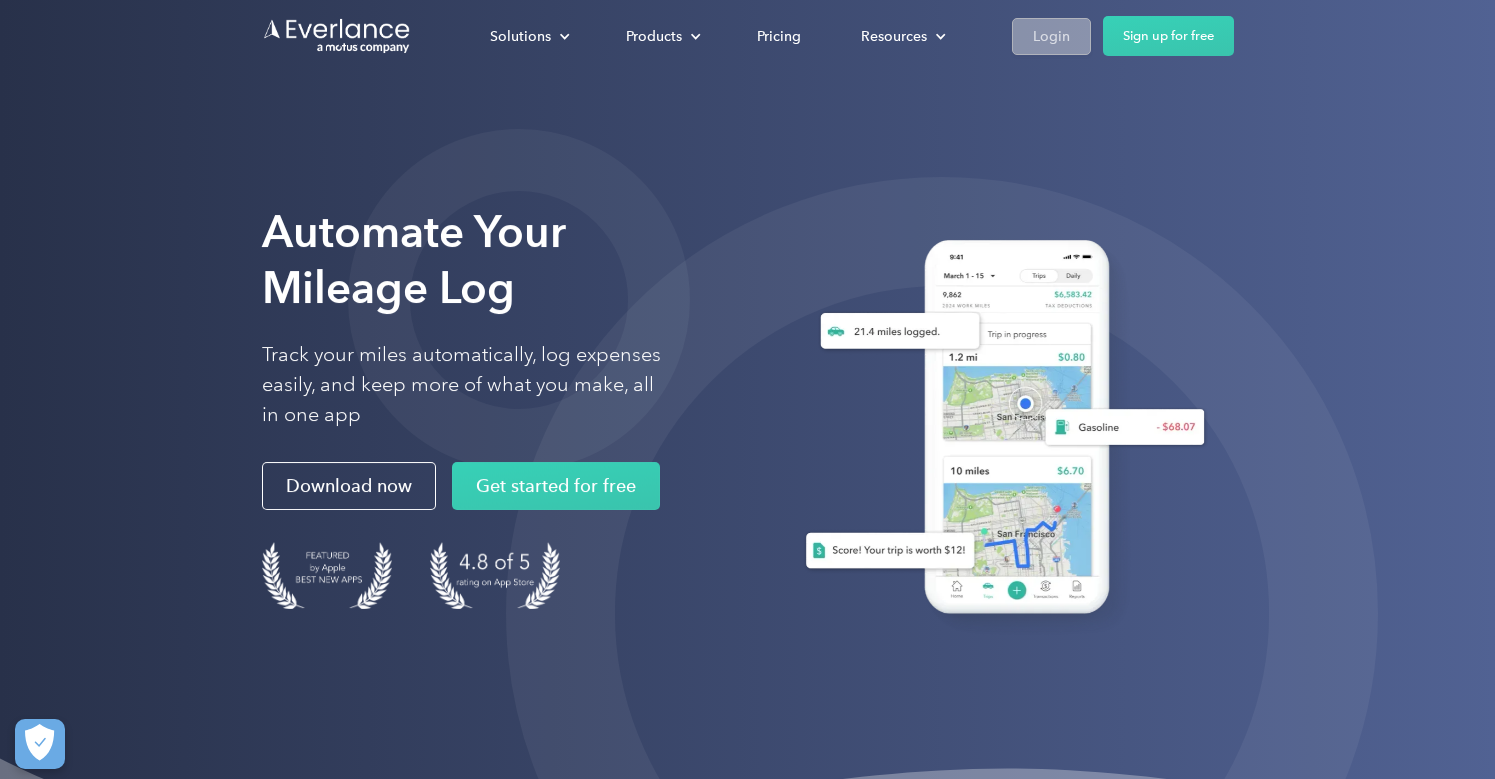 click on "Login" at bounding box center [1051, 36] 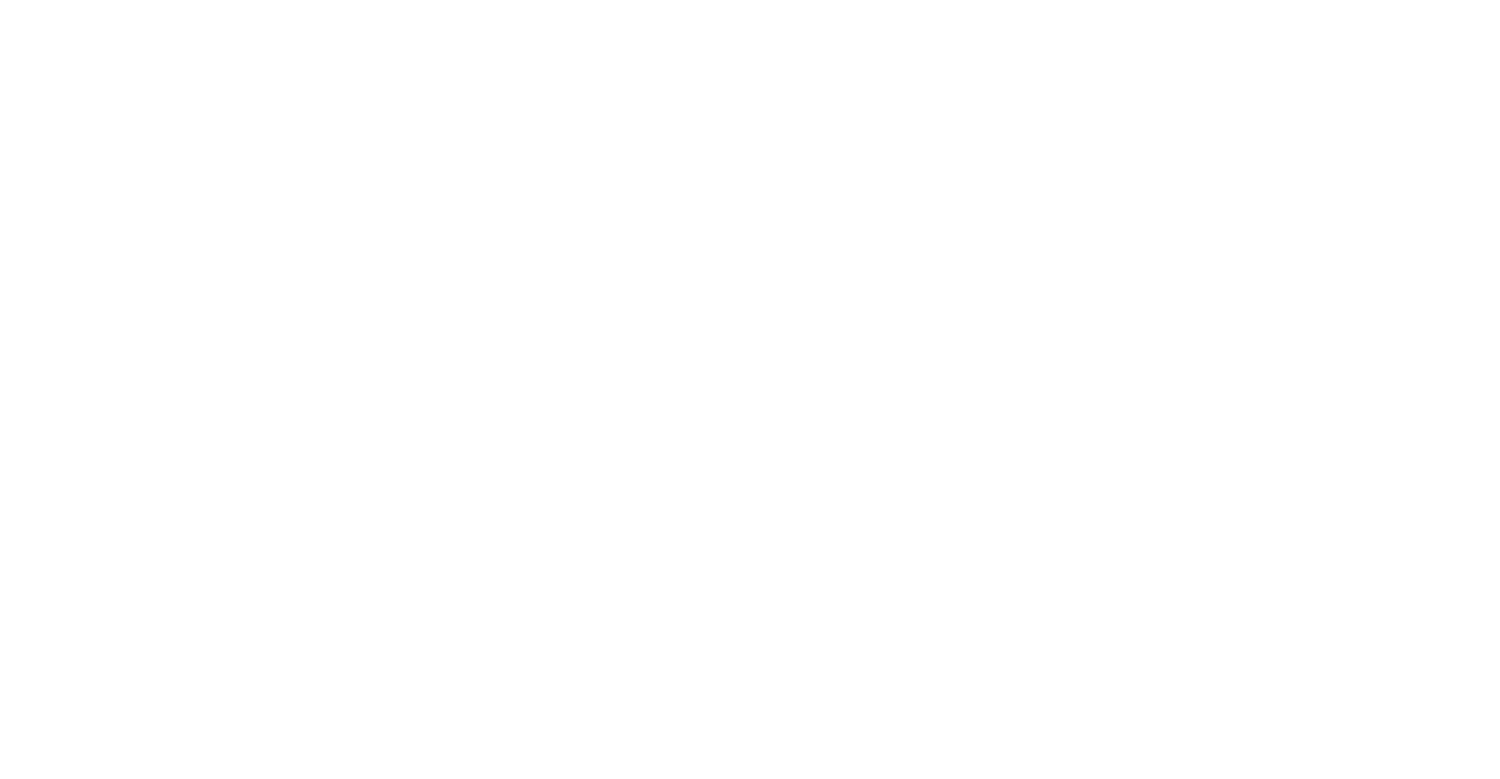 scroll, scrollTop: 0, scrollLeft: 0, axis: both 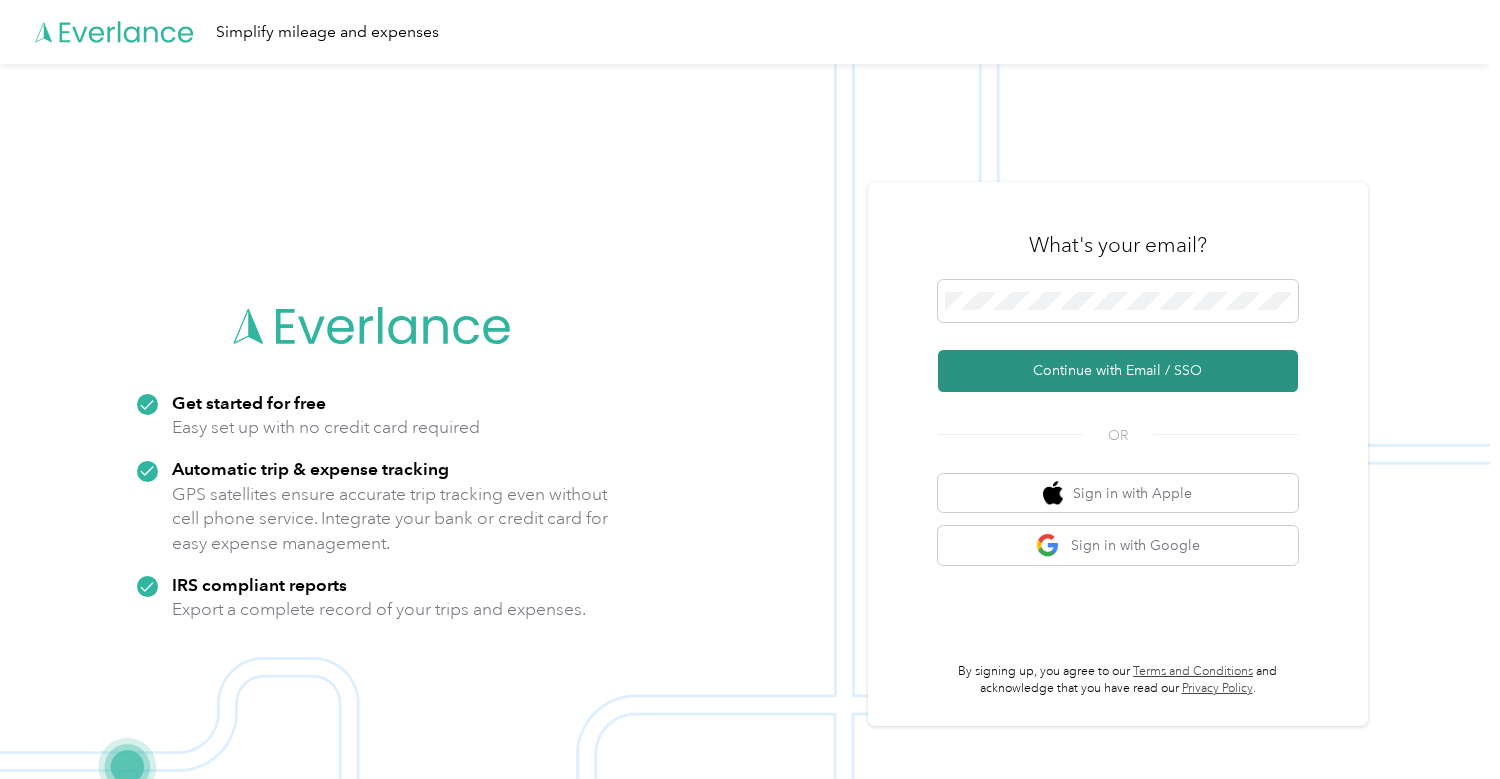 click on "Continue with Email / SSO" at bounding box center (1118, 371) 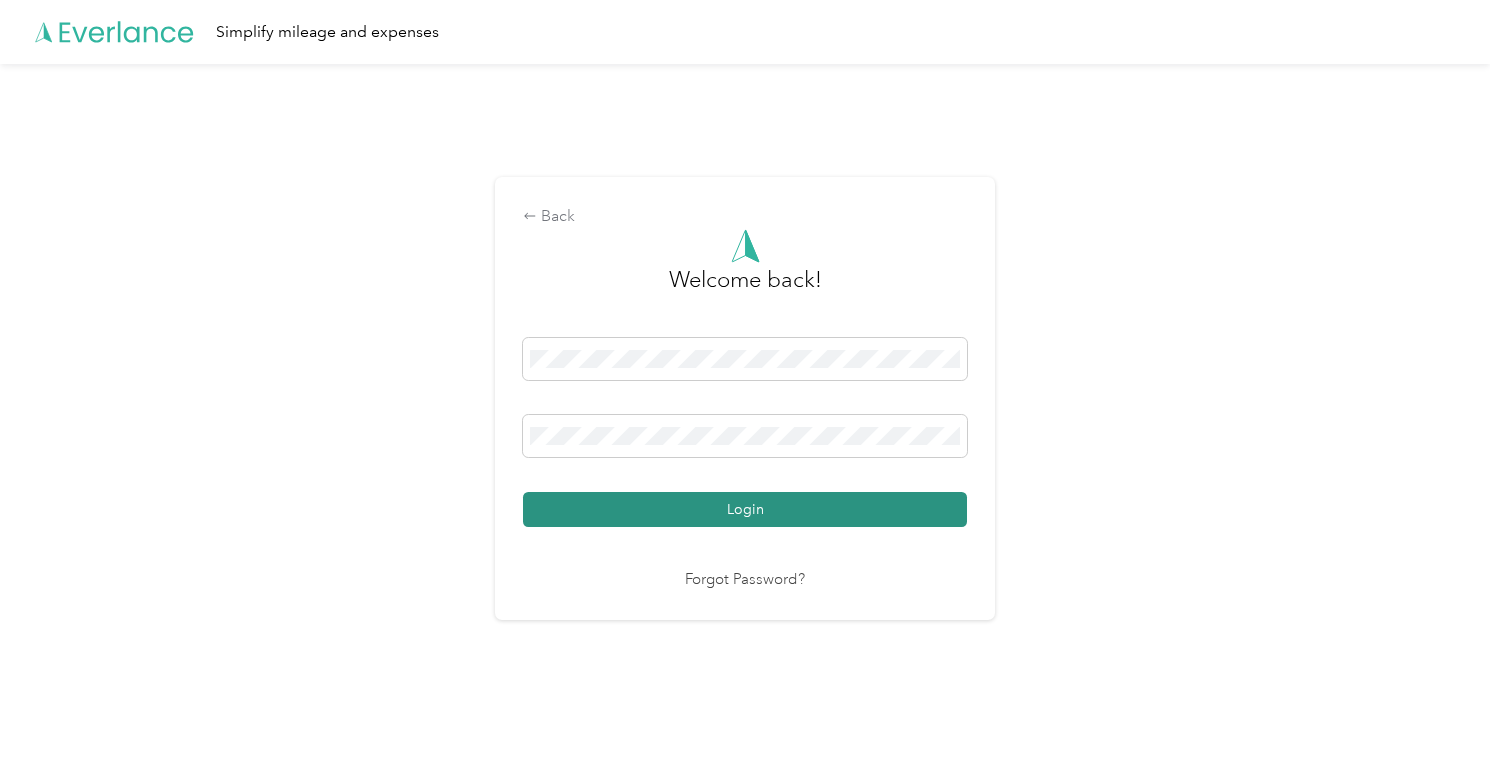 click on "Login" at bounding box center (745, 509) 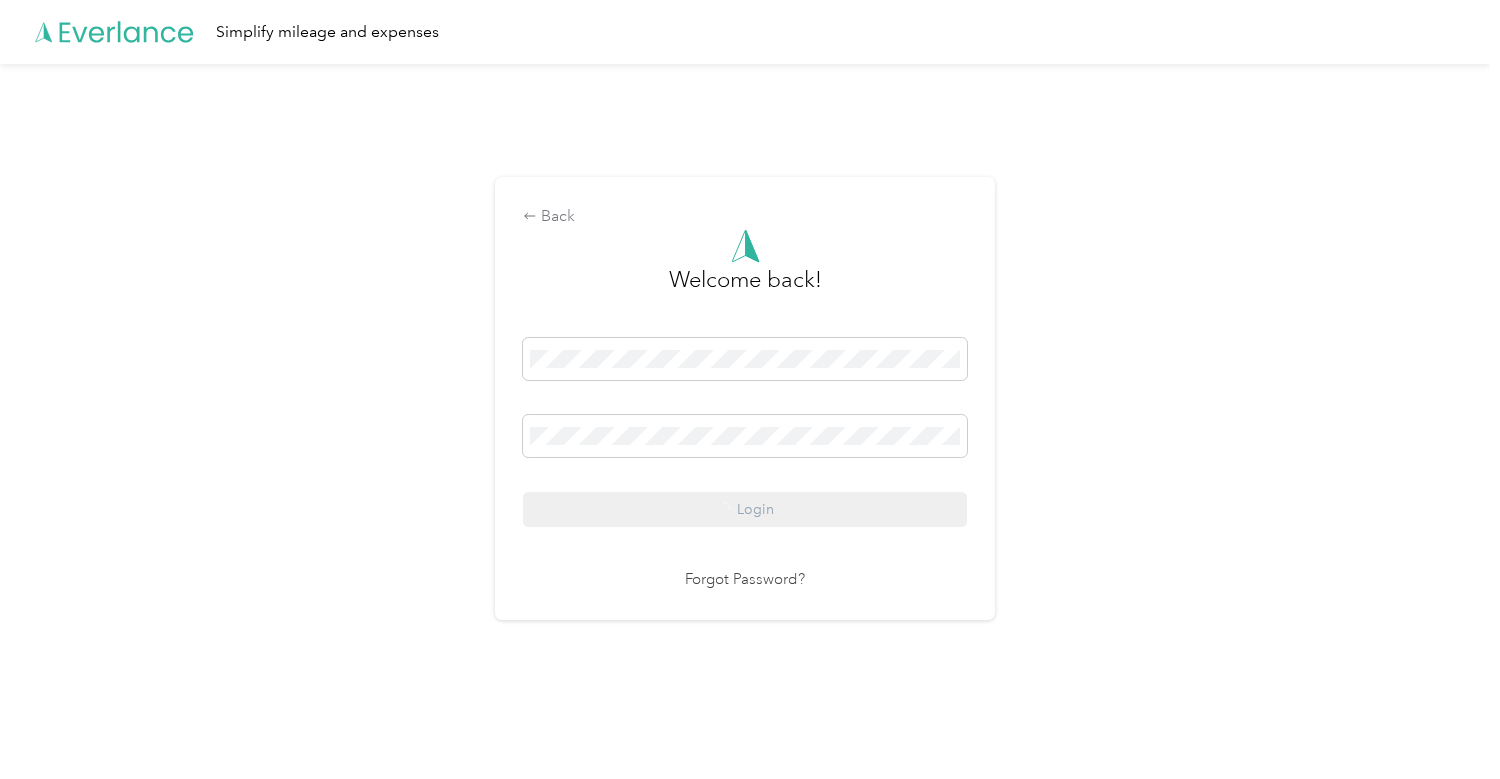 click on "Login" at bounding box center (745, 432) 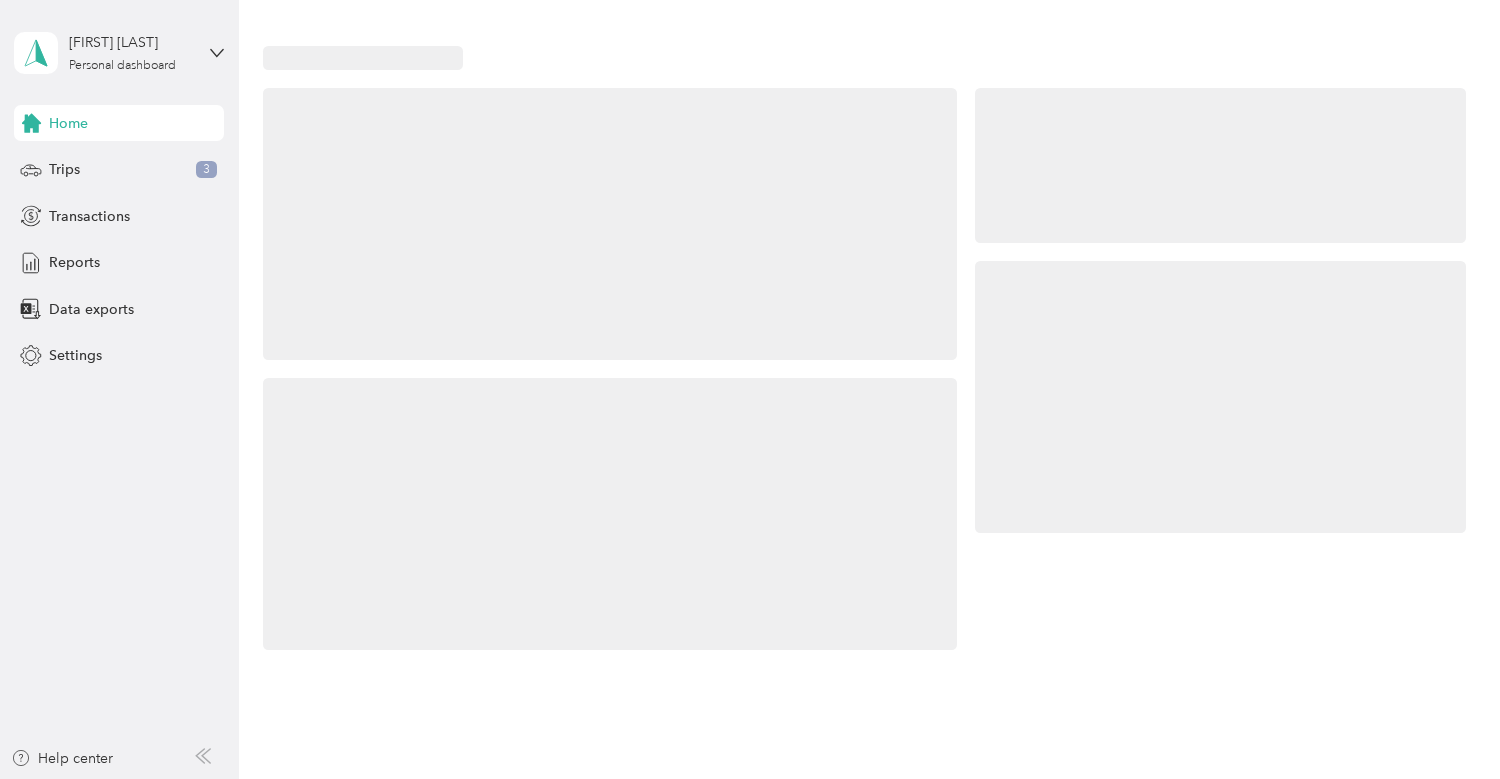drag, startPoint x: 8, startPoint y: 0, endPoint x: 361, endPoint y: 702, distance: 785.75635 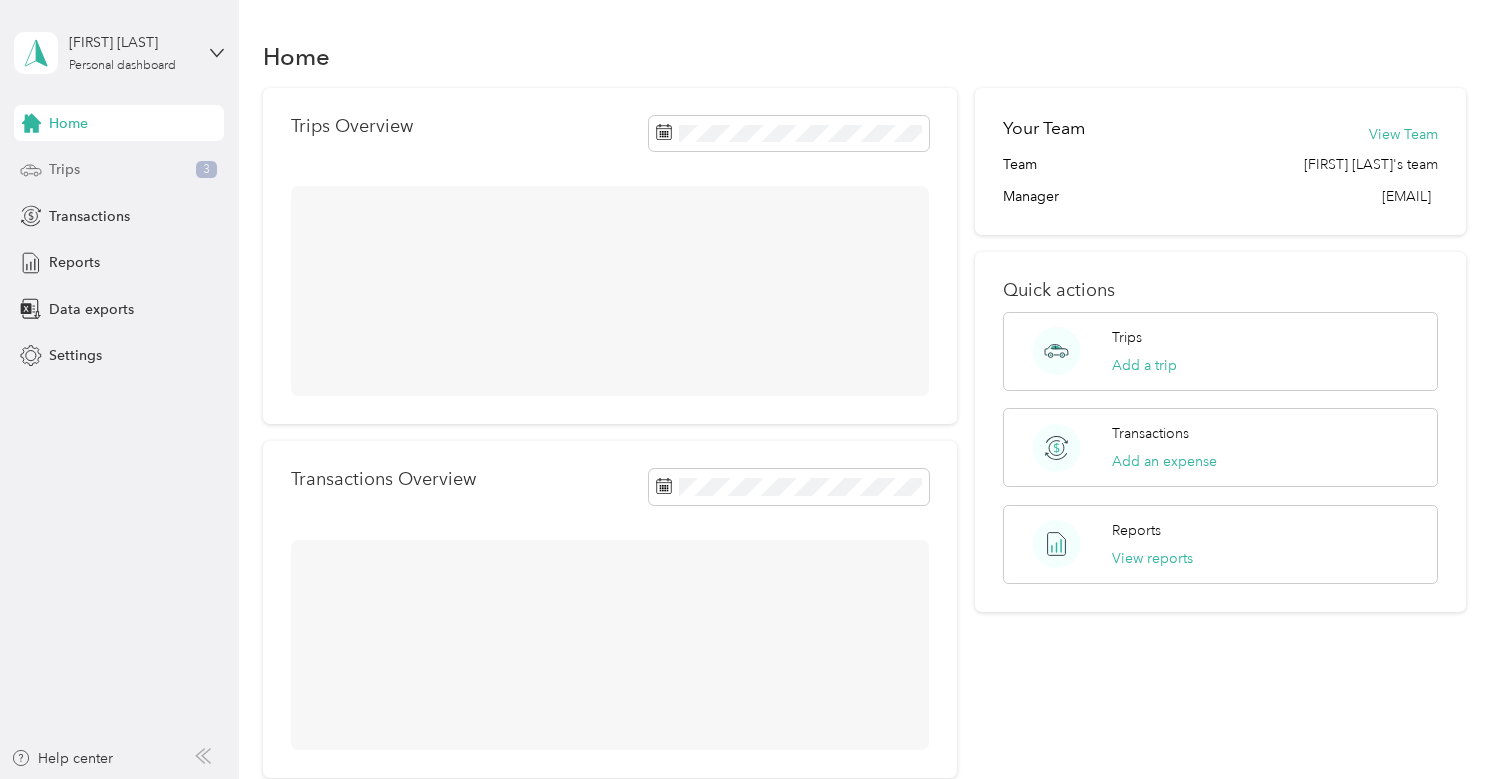 click on "Trips" at bounding box center (64, 169) 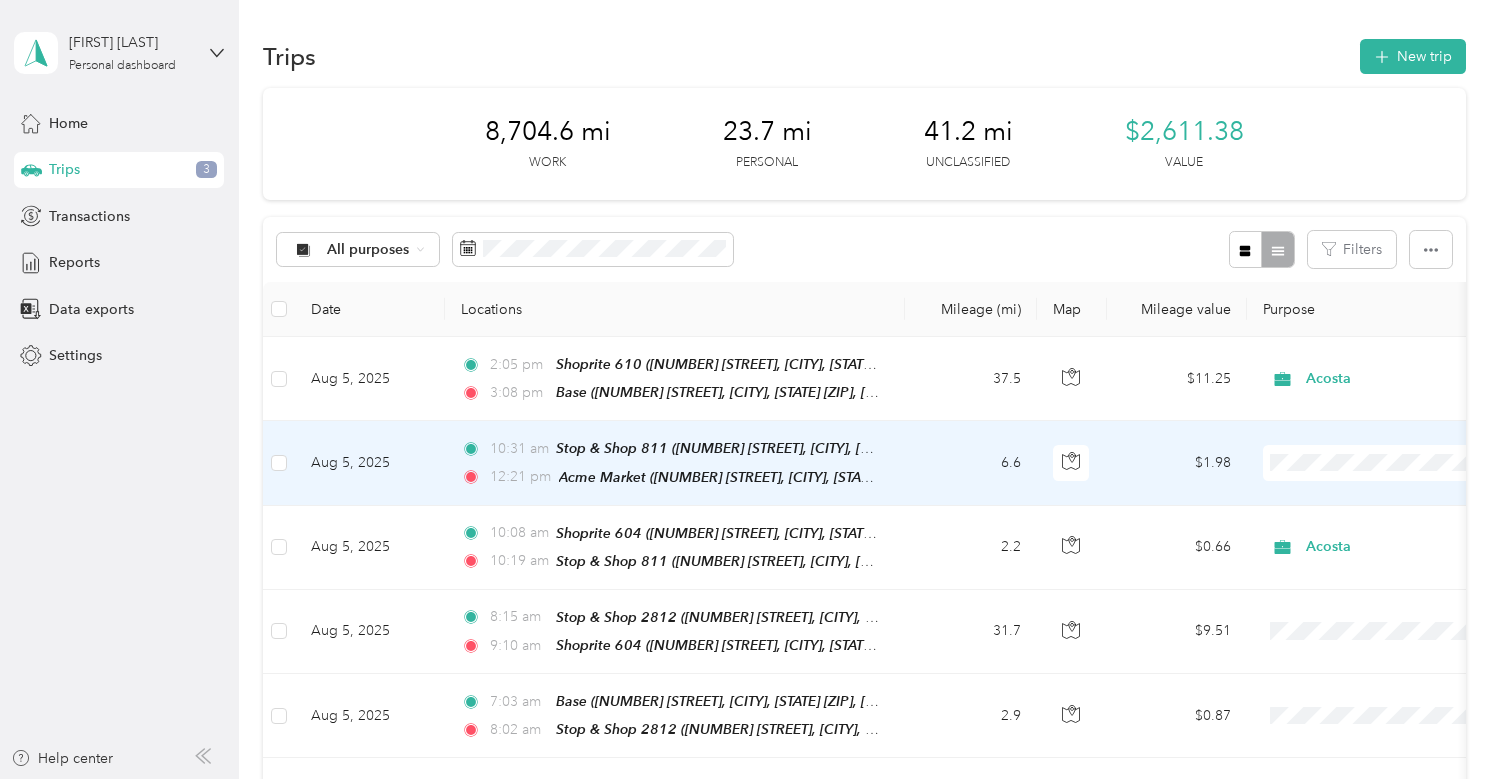 click on "Acosta" at bounding box center [1376, 487] 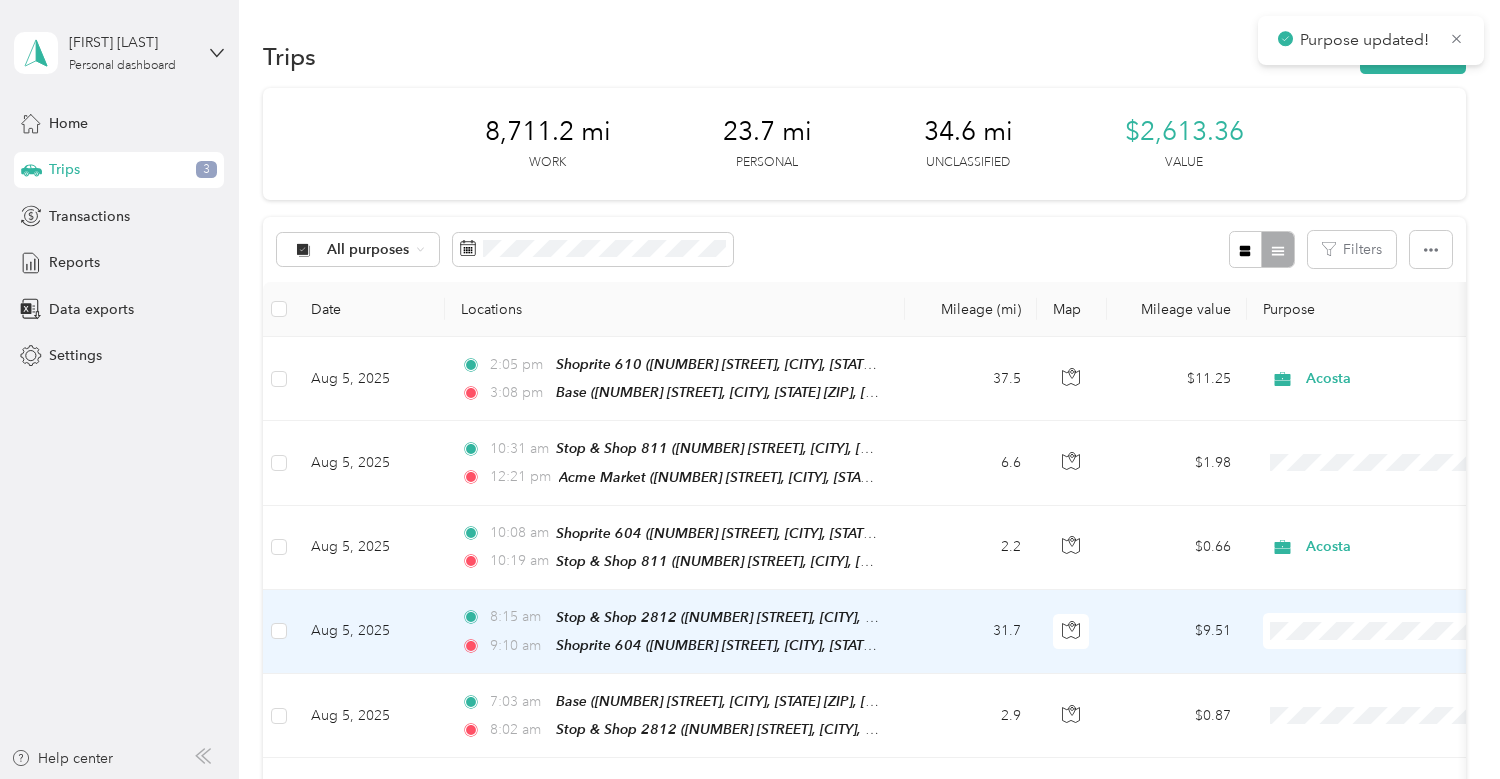 click on "Acosta" at bounding box center (1394, 653) 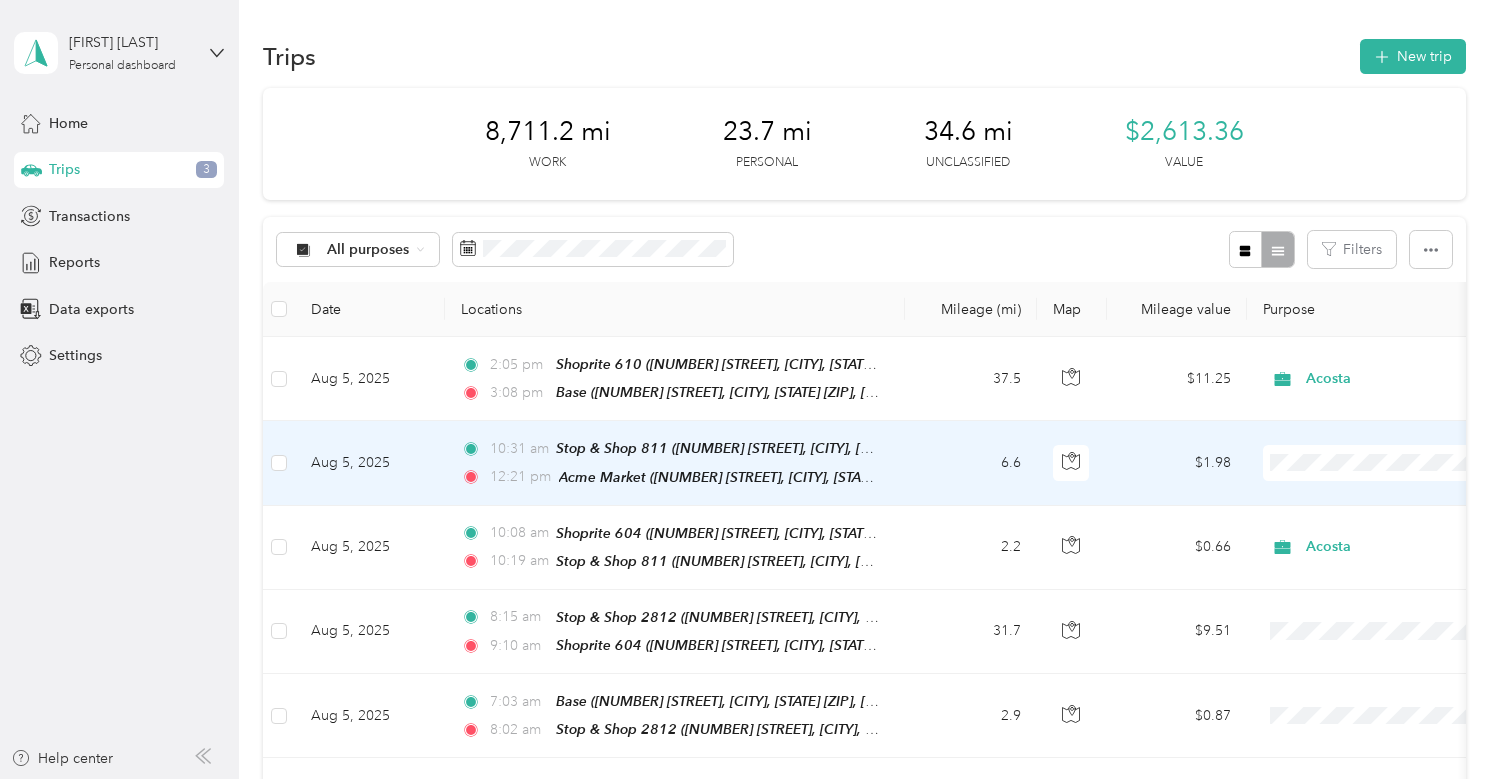 click on "Acosta" at bounding box center [1376, 497] 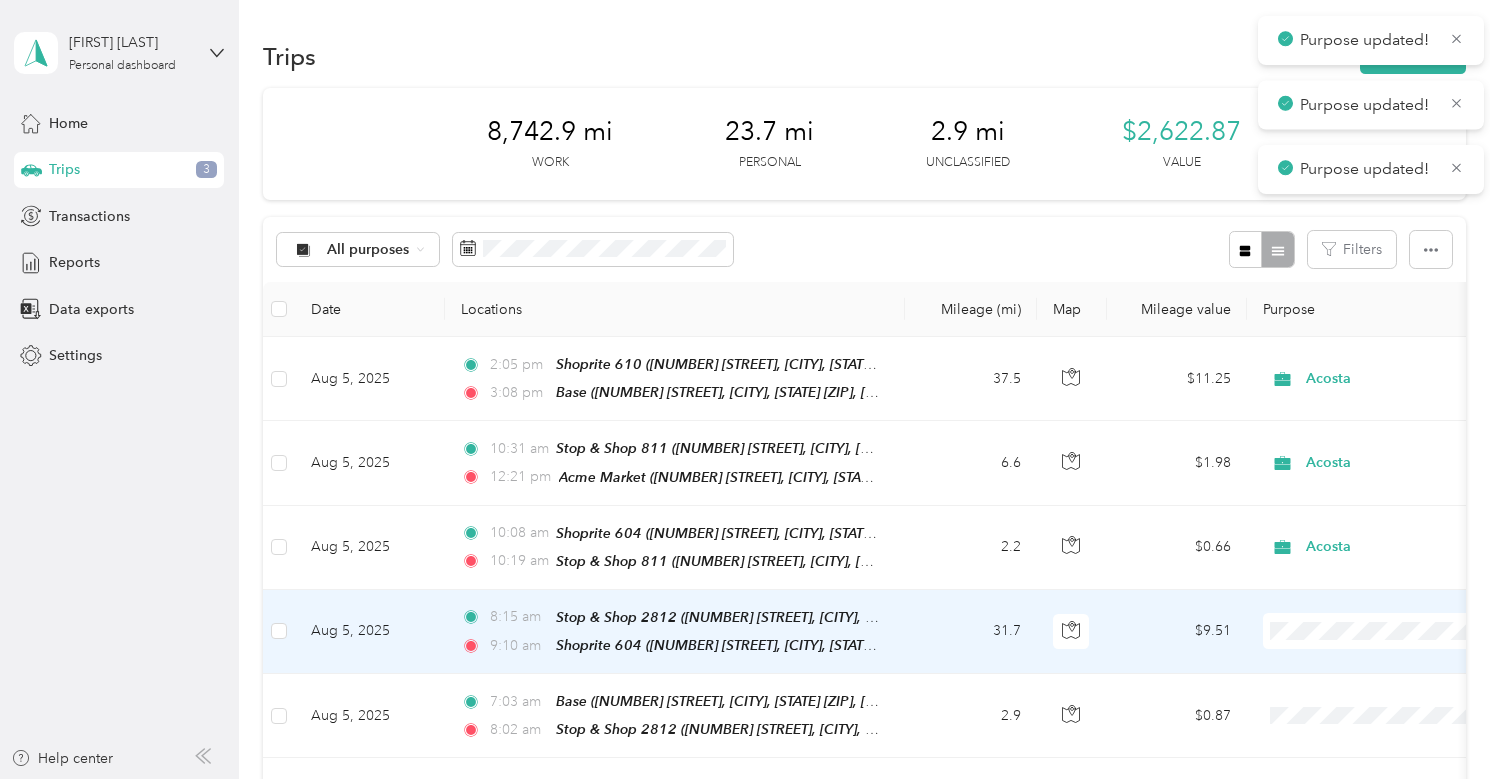 click on "Acosta" at bounding box center (1394, 650) 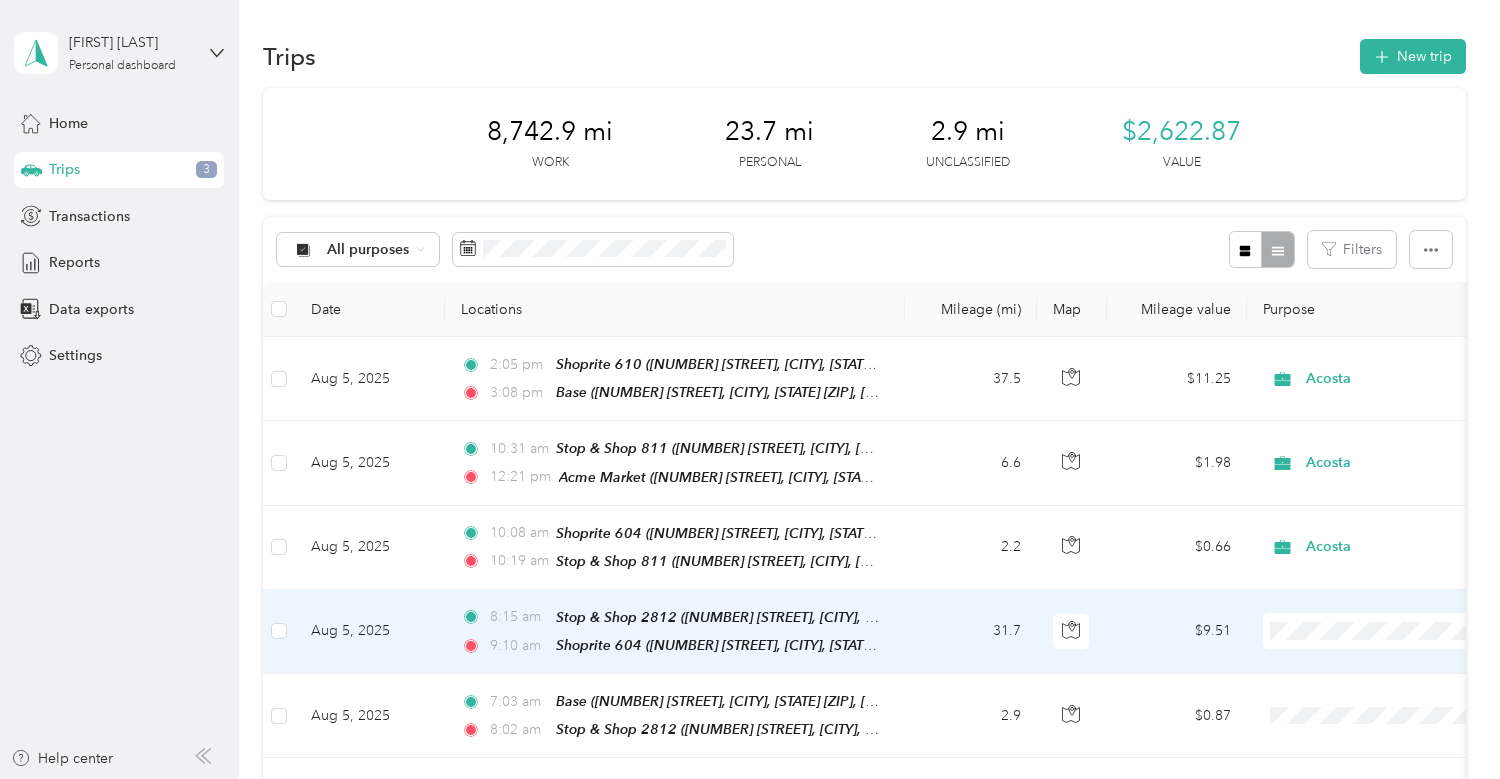 click on "Acosta" at bounding box center (1376, 651) 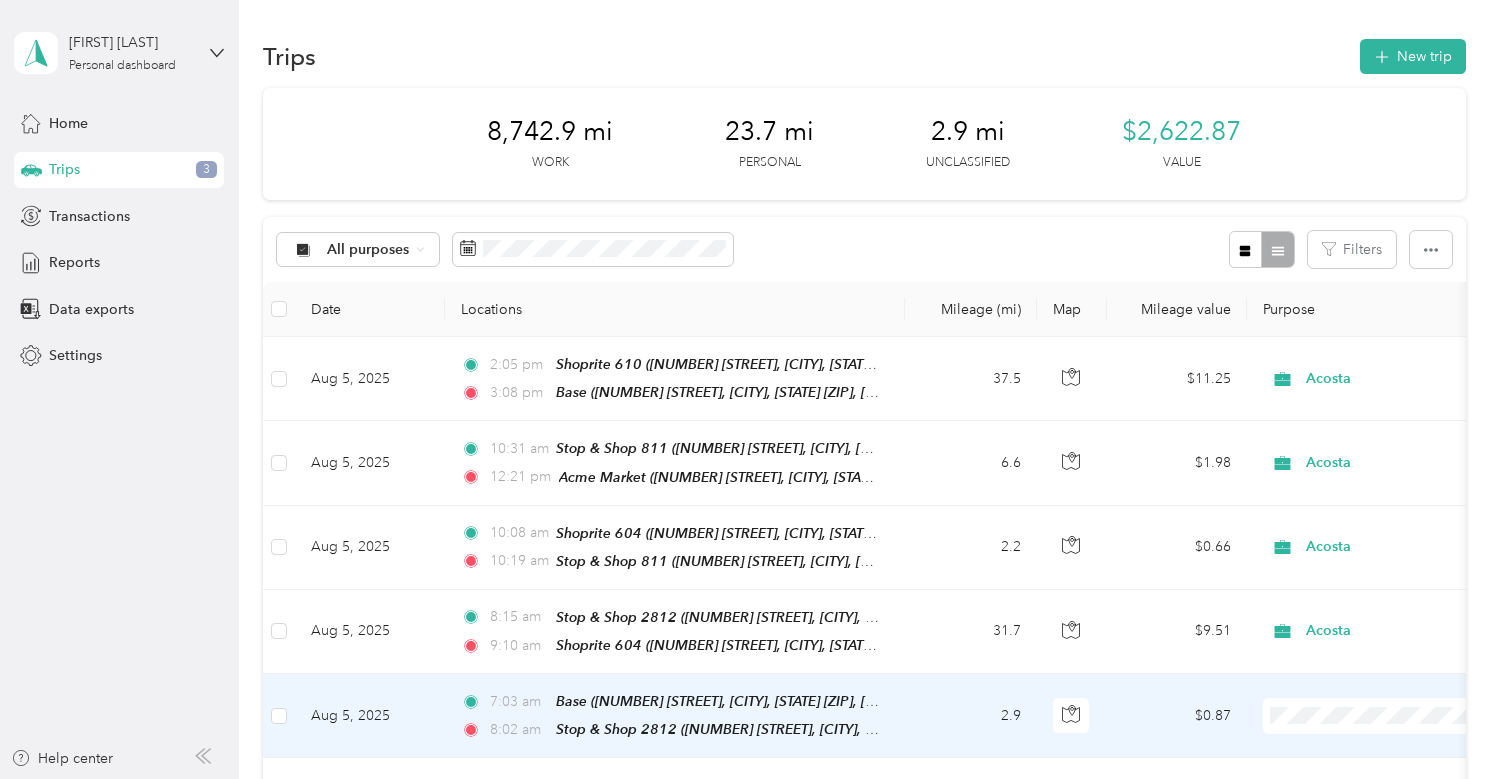 click on "Acosta" at bounding box center (1394, 623) 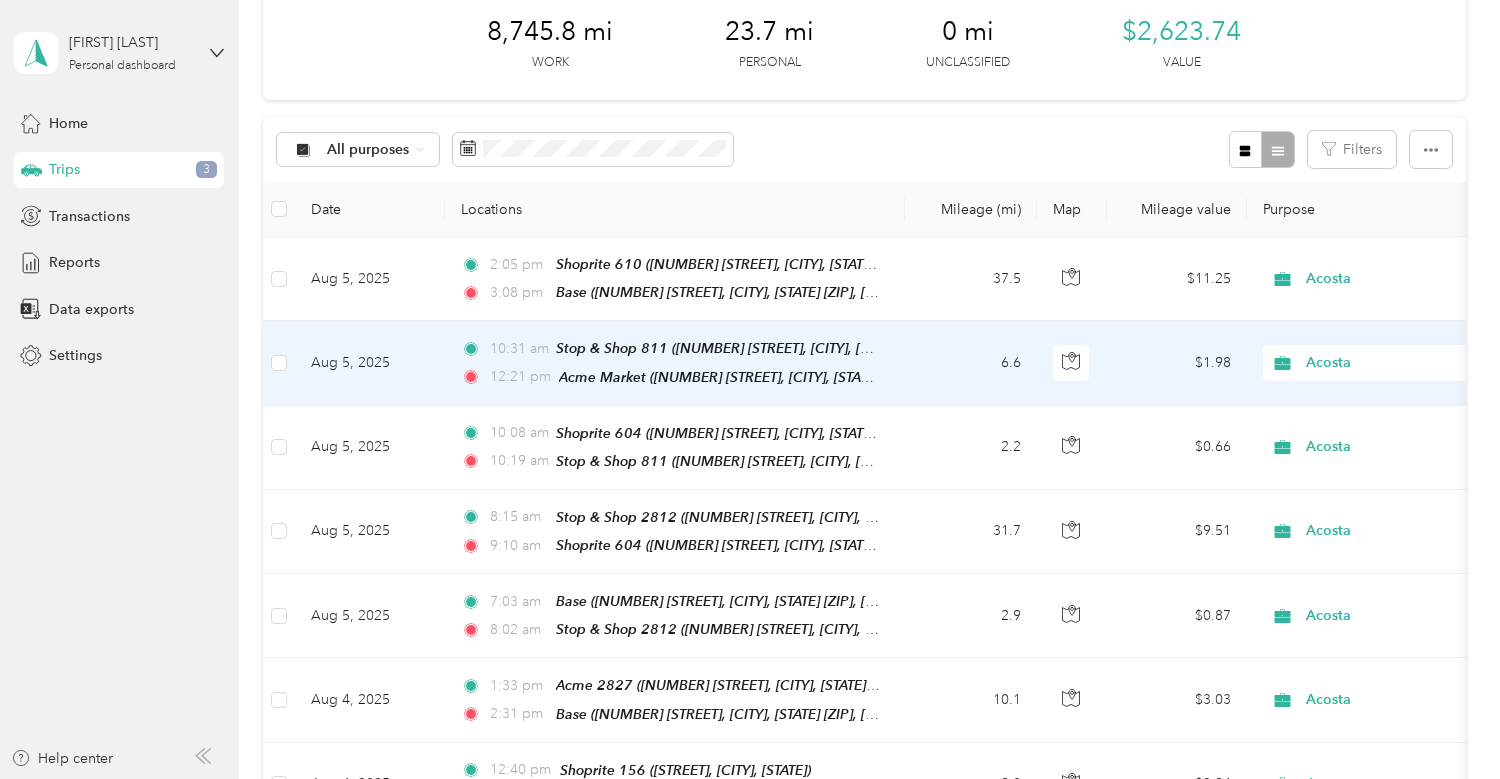 scroll, scrollTop: 0, scrollLeft: 0, axis: both 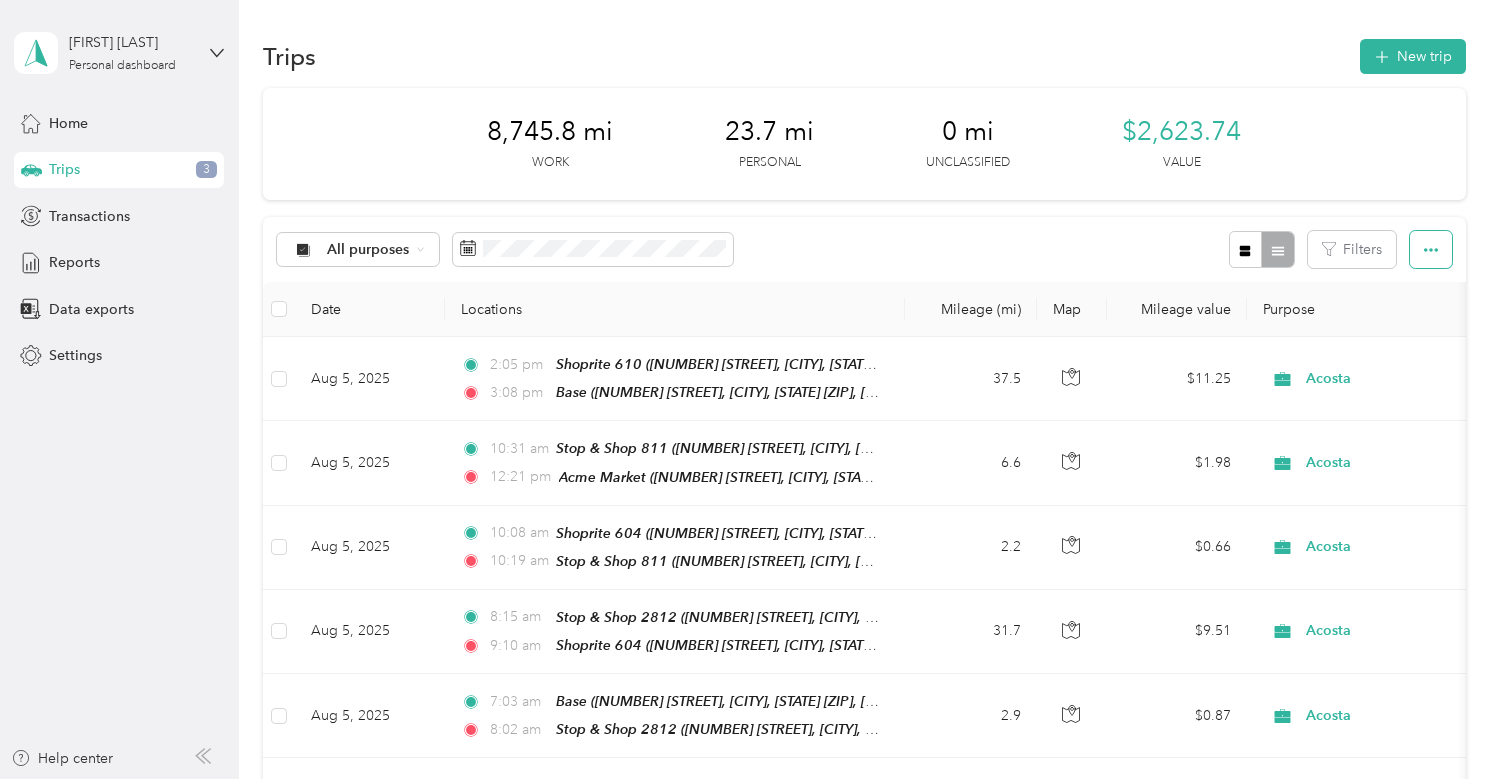 click at bounding box center [1431, 249] 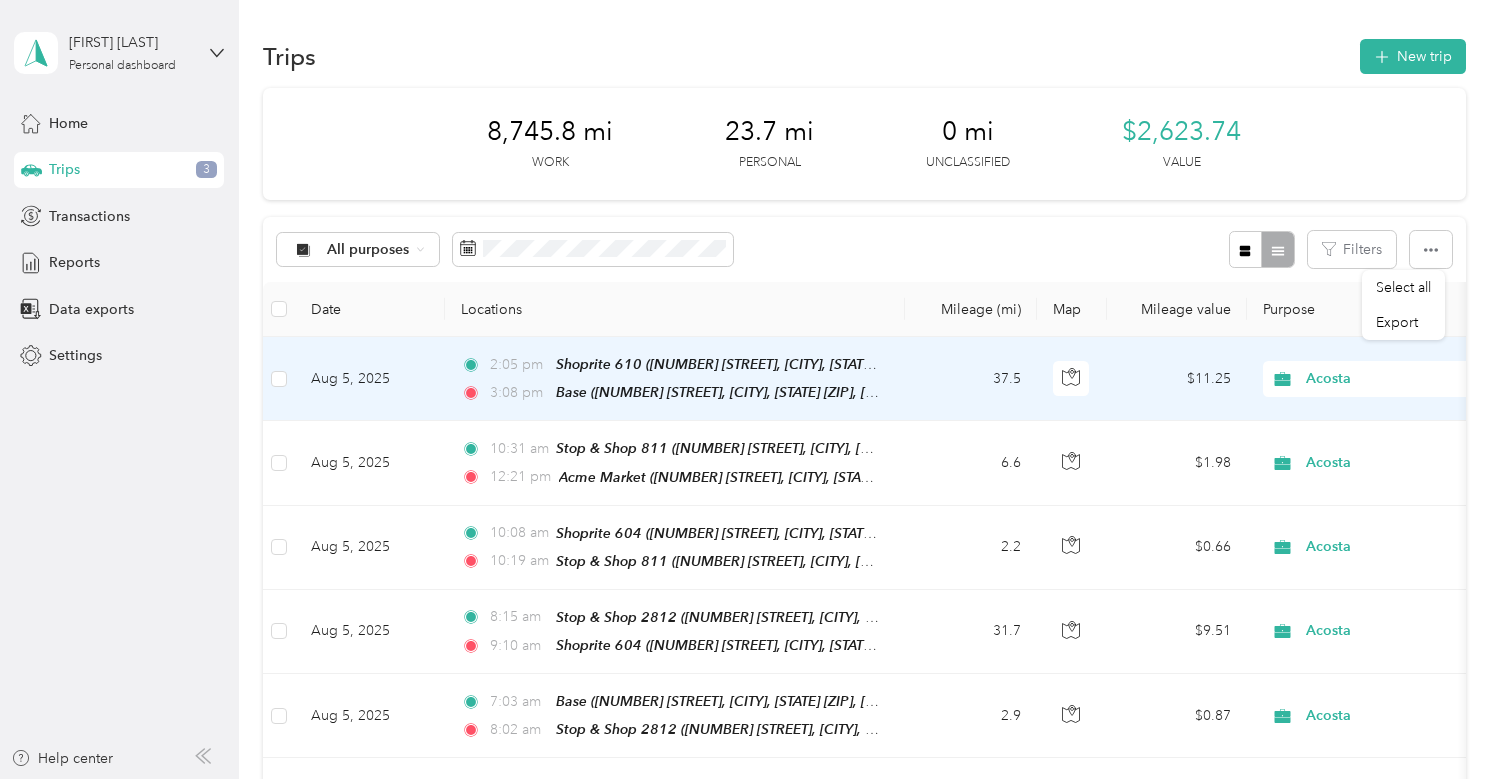 click on "Acosta" at bounding box center [1387, 379] 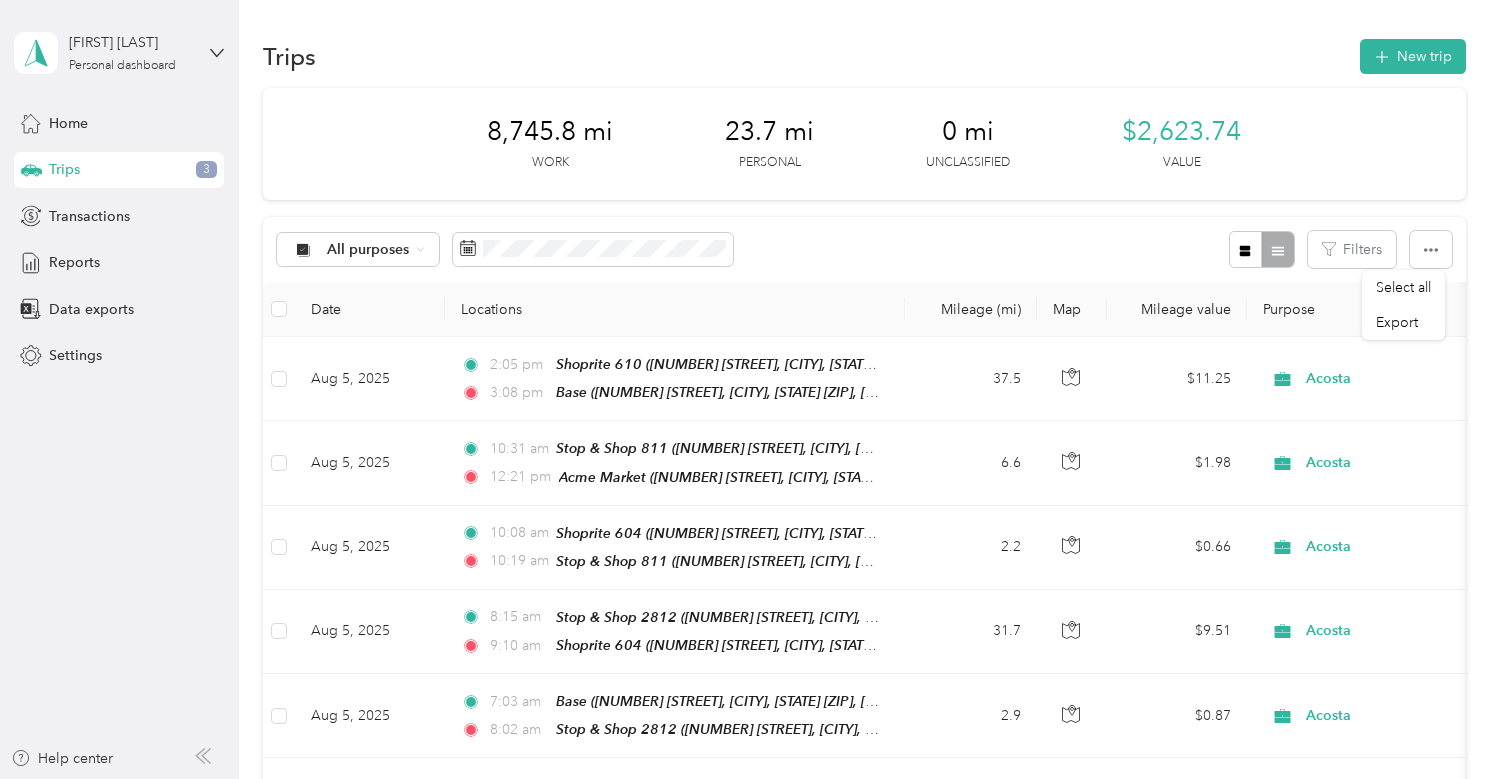 click on "Trips New trip 8,745.8   mi Work 23.7   mi Personal 0   mi Unclassified $2,623.74 Value All purposes Filters Date Locations Mileage (mi) Map Mileage value Purpose Track Method Report &nbsp; &nbsp; &nbsp; &nbsp; &nbsp; &nbsp; &nbsp; &nbsp; &nbsp; &nbsp; &nbsp; &nbsp; &nbsp; &nbsp; &nbsp; &nbsp; Aug 5, 2025 2:05 pm Shoprite 610 ([NUMBER] [STREET], [CITY], [STATE] [ZIP], [COUNTRY], [COUNTY], [STATE]) 3:08 pm Base ([NUMBER] [STREET], [CITY], [STATE] [ZIP], [COUNTRY], [COUNTY], [STATE]) 37.5 $11.25 Acosta GPS Aug 1 - 15, 2025 Aug 5, 2025 10:31 am Stop & Shop 811 ([NUMBER] [STREET], [CITY], [STATE] [ZIP], [COUNTRY], [COUNTY], [STATE]) 12:21 pm Acme Market ([NUMBER] [STREET], [CITY], [STATE]) 6.6 $1.98 Acosta GPS Aug 1 - 15, 2025 Aug 5, 2025 10:08 am Shoprite 604 ([NUMBER] [STREET], [CITY], [STATE] [ZIP], [COUNTRY], [COUNTY], [STATE]) 10:19 am Stop & Shop 811 ([NUMBER] [STREET], [CITY], [STATE] [ZIP], [COUNTRY], [COUNTY], [STATE]) 2.2 $0.66 Acosta GPS Aug 1 - 15, 2025 Aug 5, 2025 8:15 am Stop & Shop 2812 ([NUMBER] [STREET], [CITY], [STATE] [ZIP], [COUNTRY], [COUNTY], [STATE]) 9:10 am 31.7 $9.51 Acosta GPS Aug 1 - 15, 2025 2.9" at bounding box center (864, 1346) 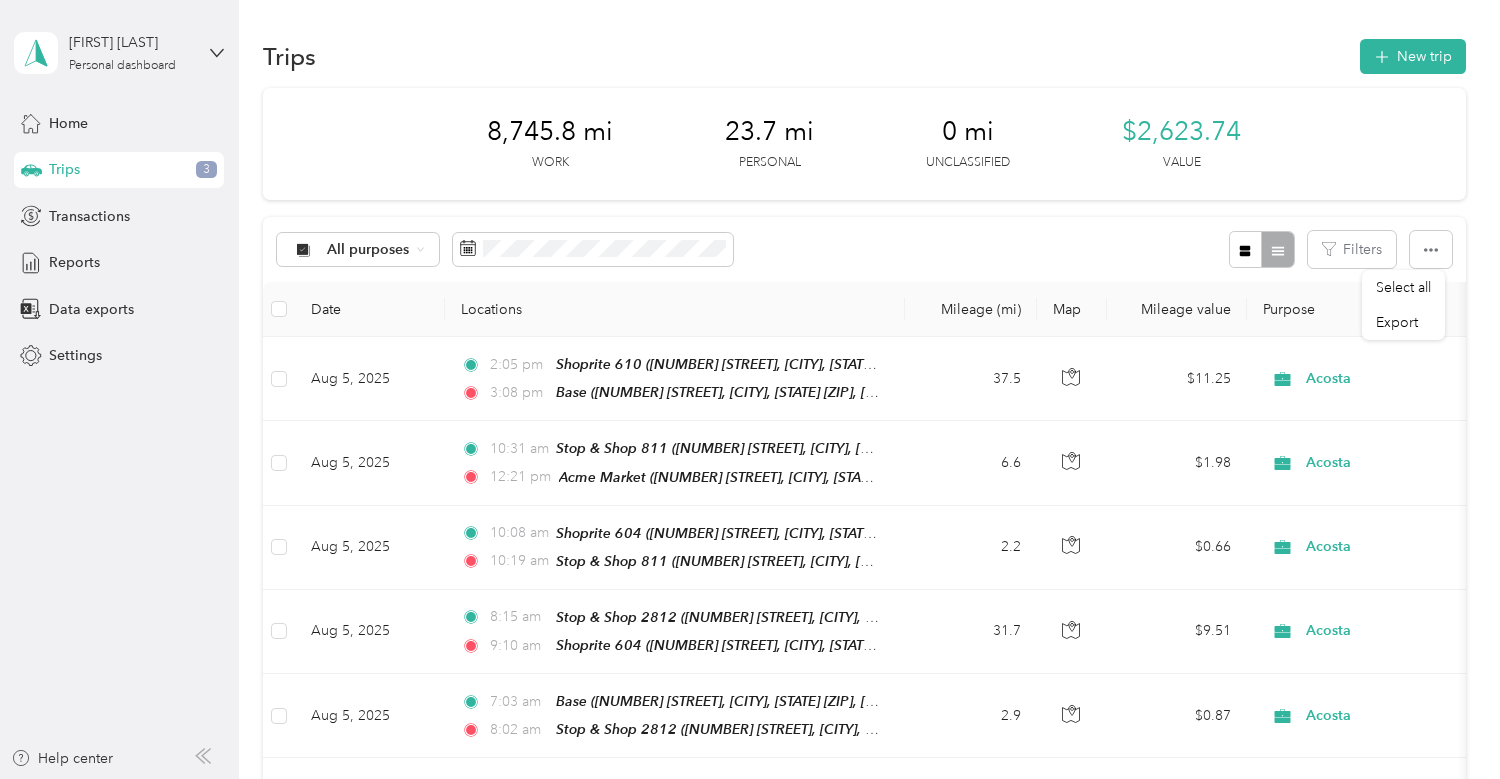 click on "Trips New trip 8,745.8   mi Work 23.7   mi Personal 0   mi Unclassified $2,623.74 Value All purposes Filters Date Locations Mileage (mi) Map Mileage value Purpose Track Method Report &nbsp; &nbsp; &nbsp; &nbsp; &nbsp; &nbsp; &nbsp; &nbsp; &nbsp; &nbsp; &nbsp; &nbsp; &nbsp; &nbsp; &nbsp; &nbsp; Aug 5, 2025 2:05 pm Shoprite 610 ([NUMBER] [STREET], [CITY], [STATE] [ZIP], [COUNTRY], [COUNTY], [STATE]) 3:08 pm Base ([NUMBER] [STREET], [CITY], [STATE] [ZIP], [COUNTRY], [COUNTY], [STATE]) 37.5 $11.25 Acosta GPS Aug 1 - 15, 2025 Aug 5, 2025 10:31 am Stop & Shop 811 ([NUMBER] [STREET], [CITY], [STATE] [ZIP], [COUNTRY], [COUNTY], [STATE]) 12:21 pm Acme Market ([NUMBER] [STREET], [CITY], [STATE]) 6.6 $1.98 Acosta GPS Aug 1 - 15, 2025 Aug 5, 2025 10:08 am Shoprite 604 ([NUMBER] [STREET], [CITY], [STATE] [ZIP], [COUNTRY], [COUNTY], [STATE]) 10:19 am Stop & Shop 811 ([NUMBER] [STREET], [CITY], [STATE] [ZIP], [COUNTRY], [COUNTY], [STATE]) 2.2 $0.66 Acosta GPS Aug 1 - 15, 2025 Aug 5, 2025 8:15 am Stop & Shop 2812 ([NUMBER] [STREET], [CITY], [STATE] [ZIP], [COUNTRY], [COUNTY], [STATE]) 9:10 am 31.7 $9.51 Acosta GPS Aug 1 - 15, 2025 2.9" at bounding box center (864, 1346) 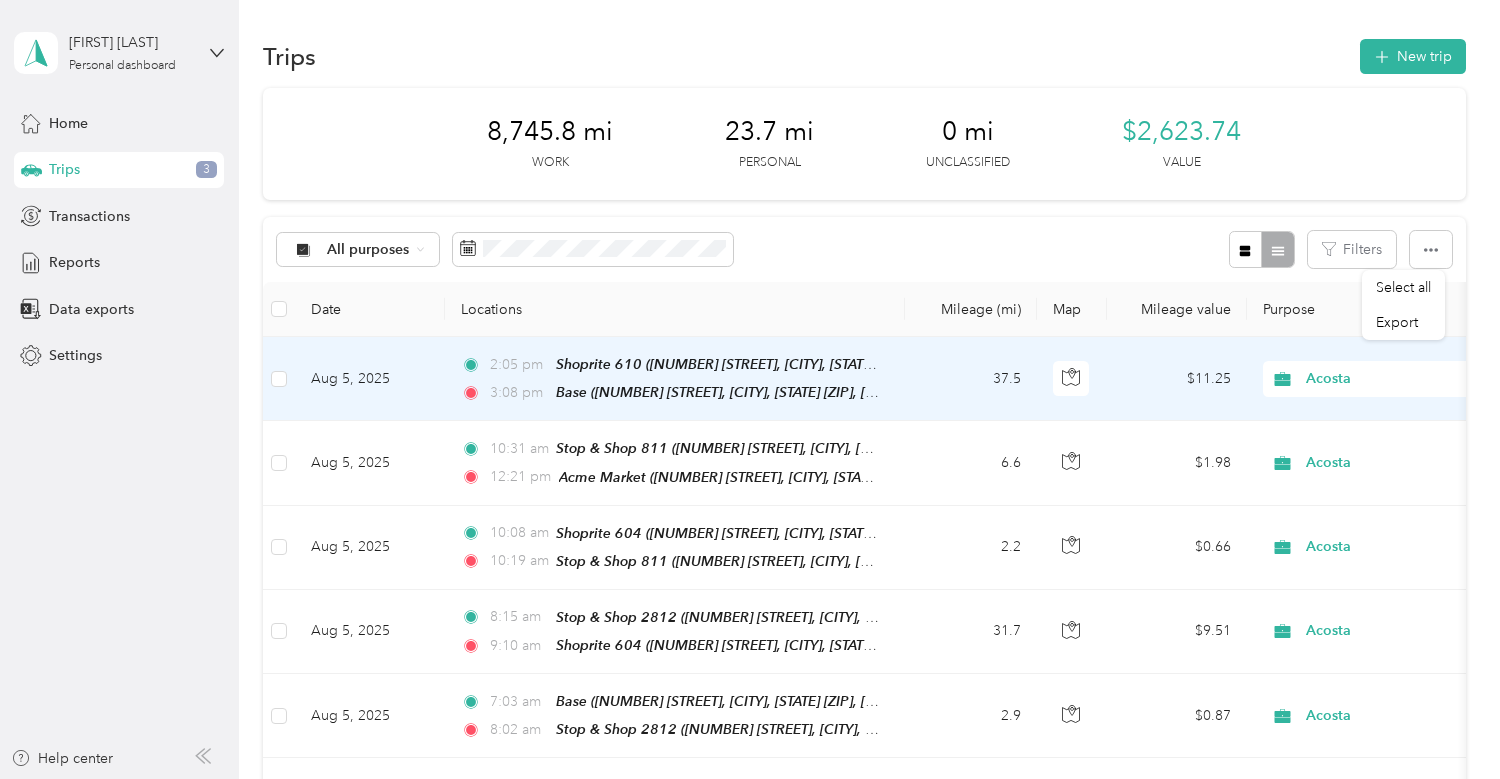click on "Acosta" at bounding box center (1387, 379) 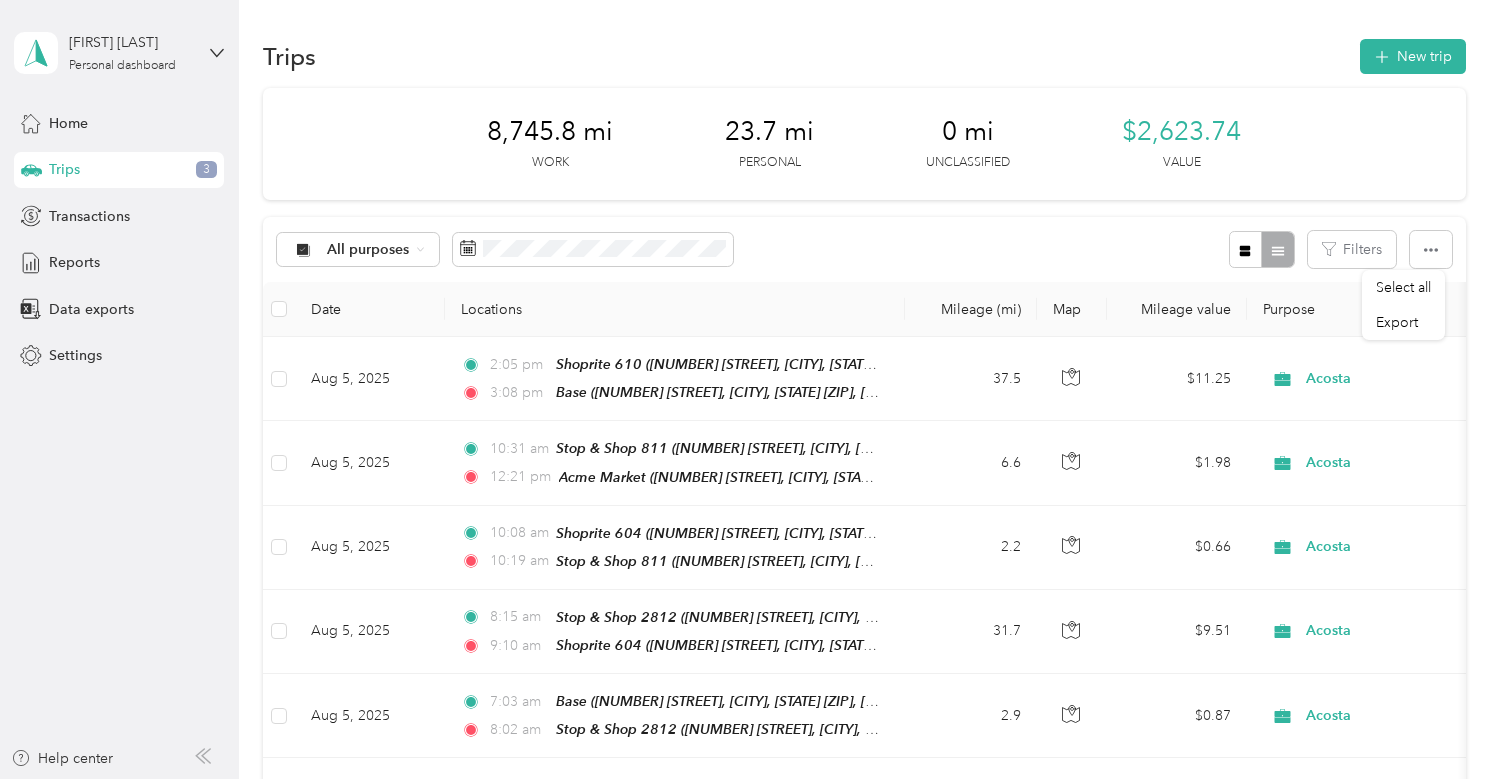 click on "Purpose" at bounding box center [1387, 309] 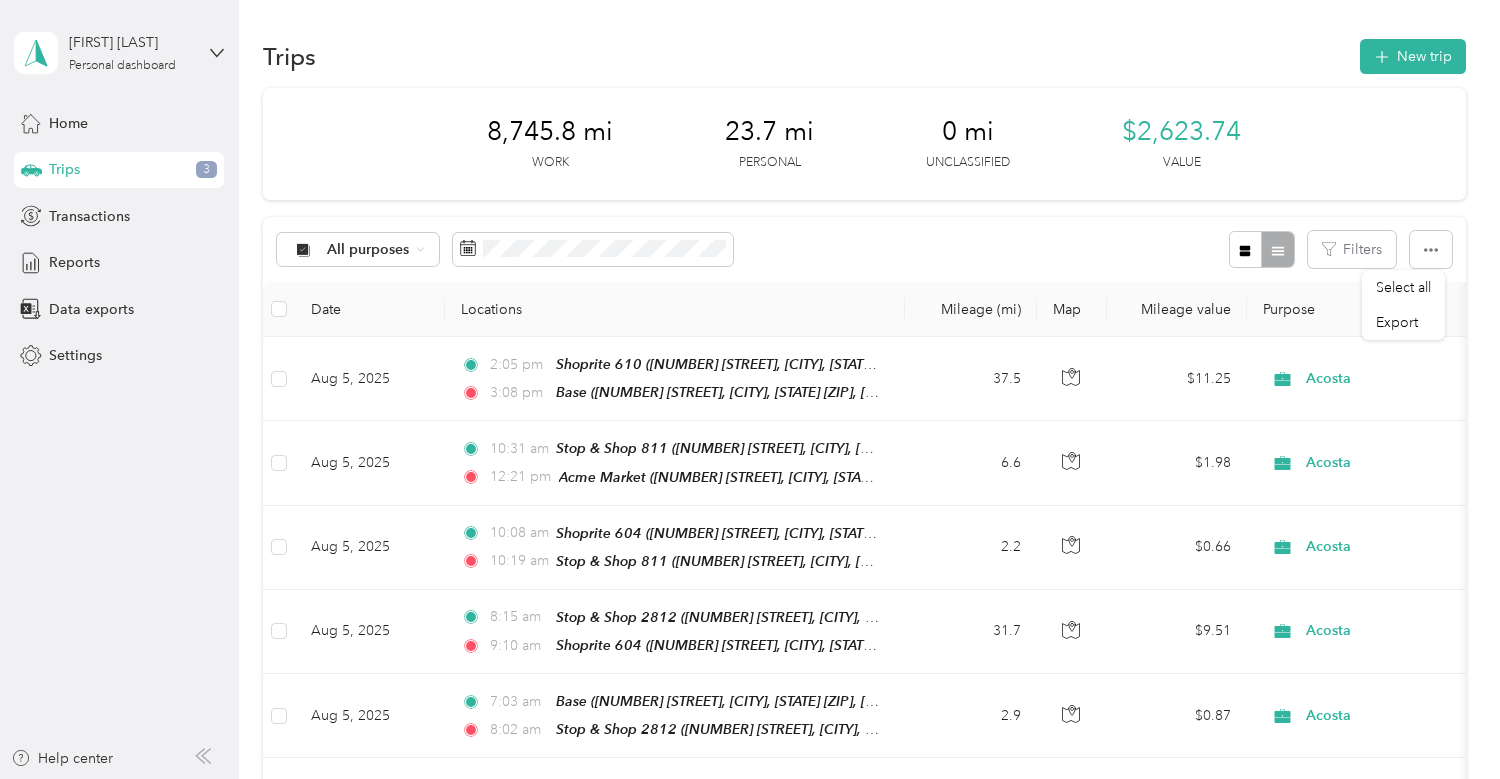 click on "Purpose" at bounding box center (1387, 309) 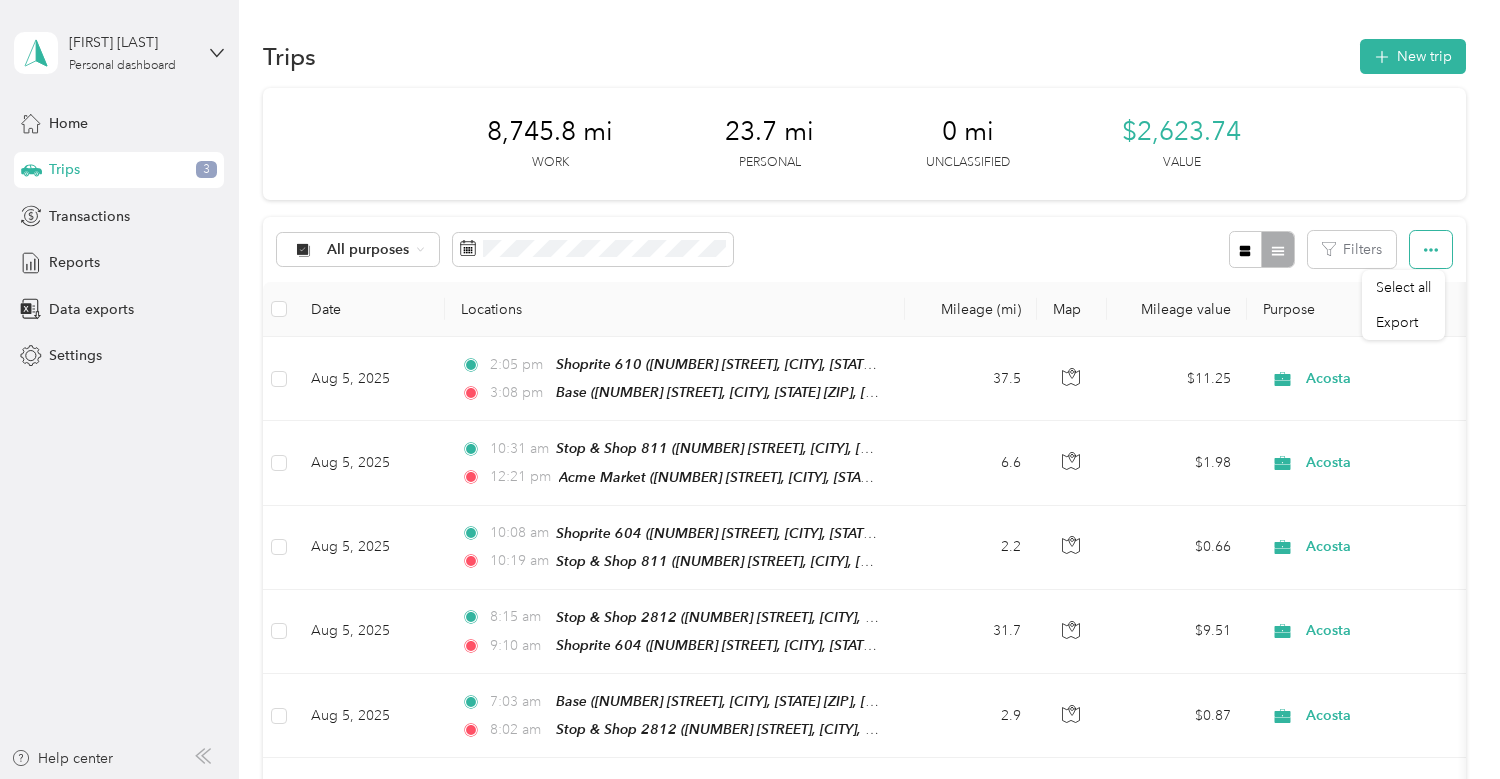 click at bounding box center (1431, 249) 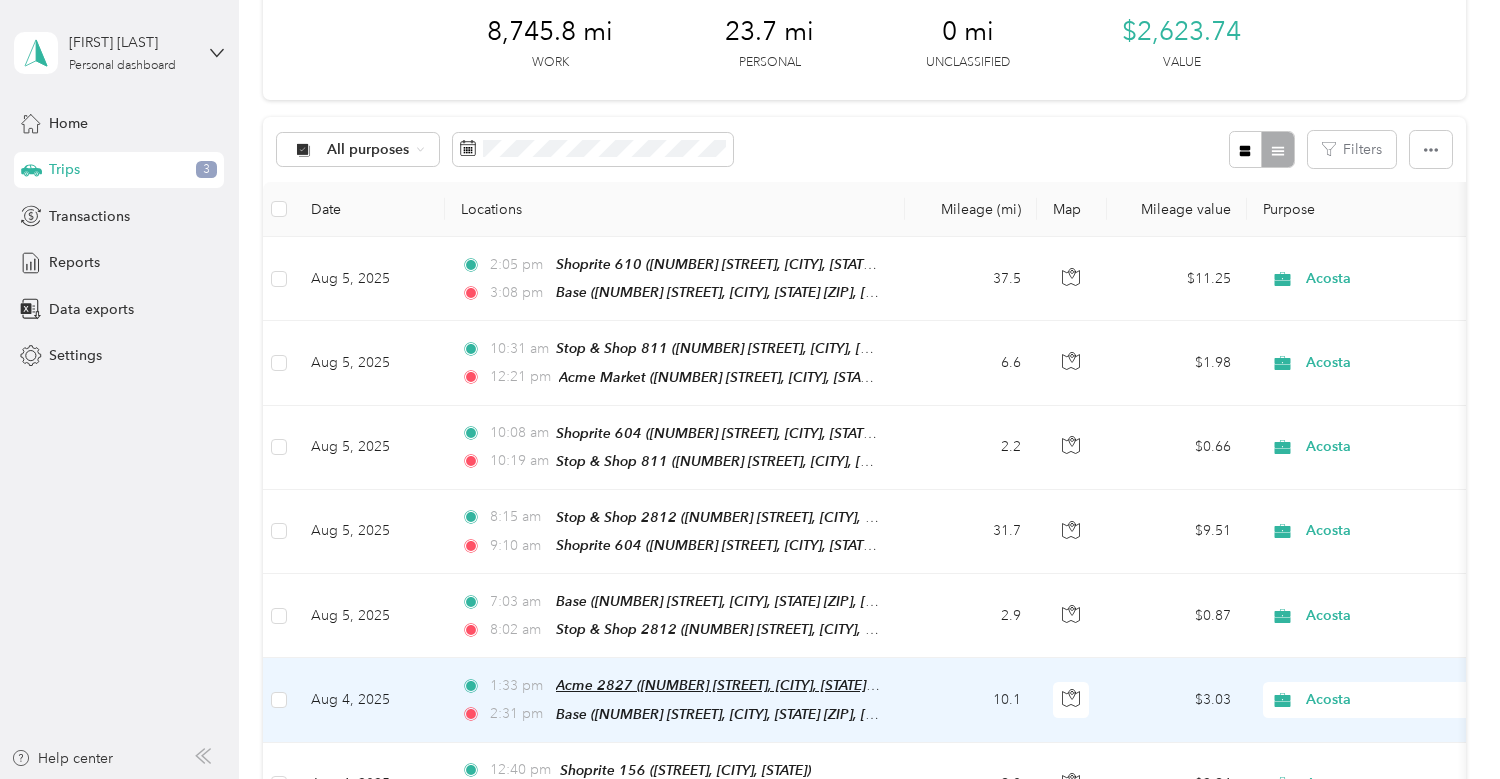 scroll, scrollTop: 0, scrollLeft: 0, axis: both 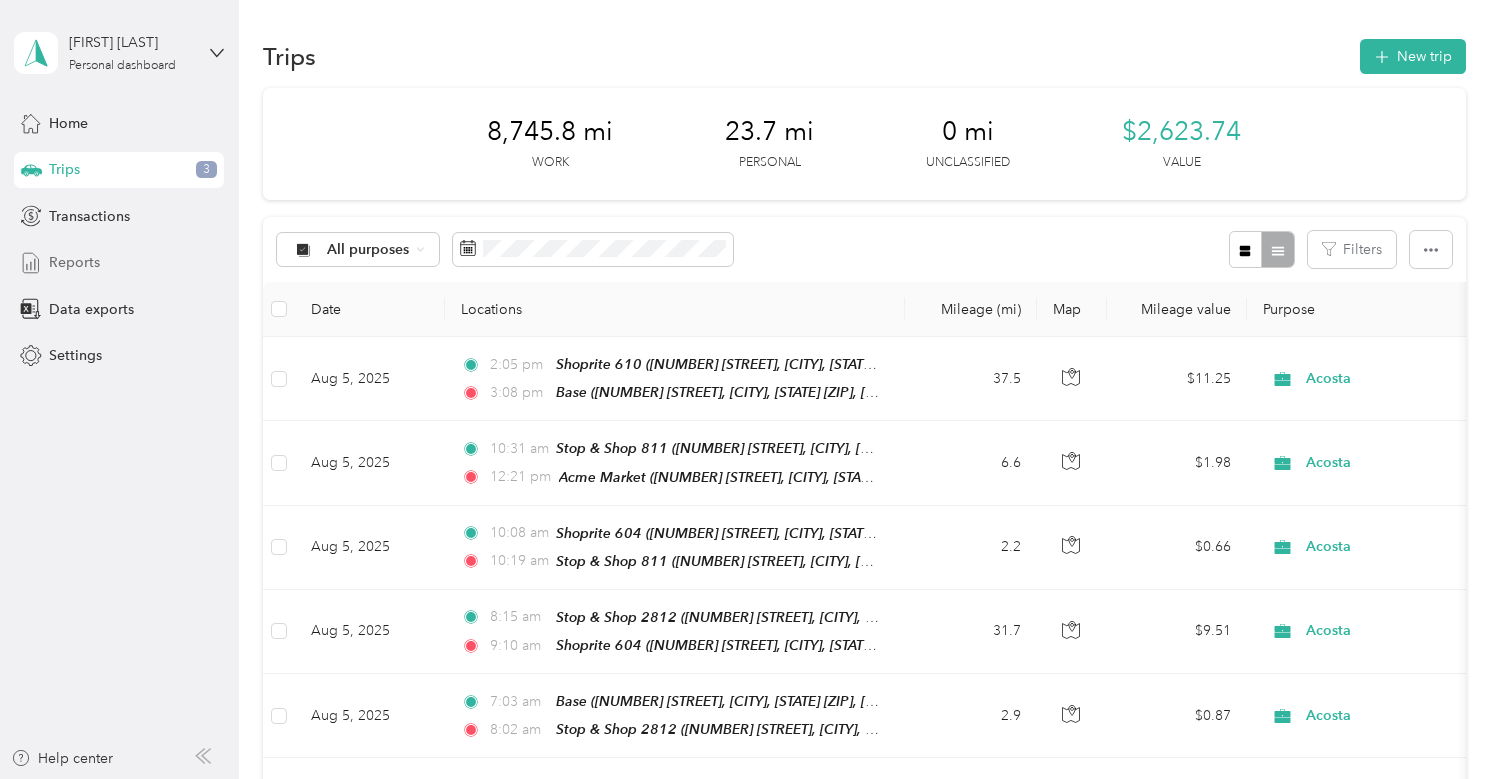 click on "Reports" at bounding box center [74, 262] 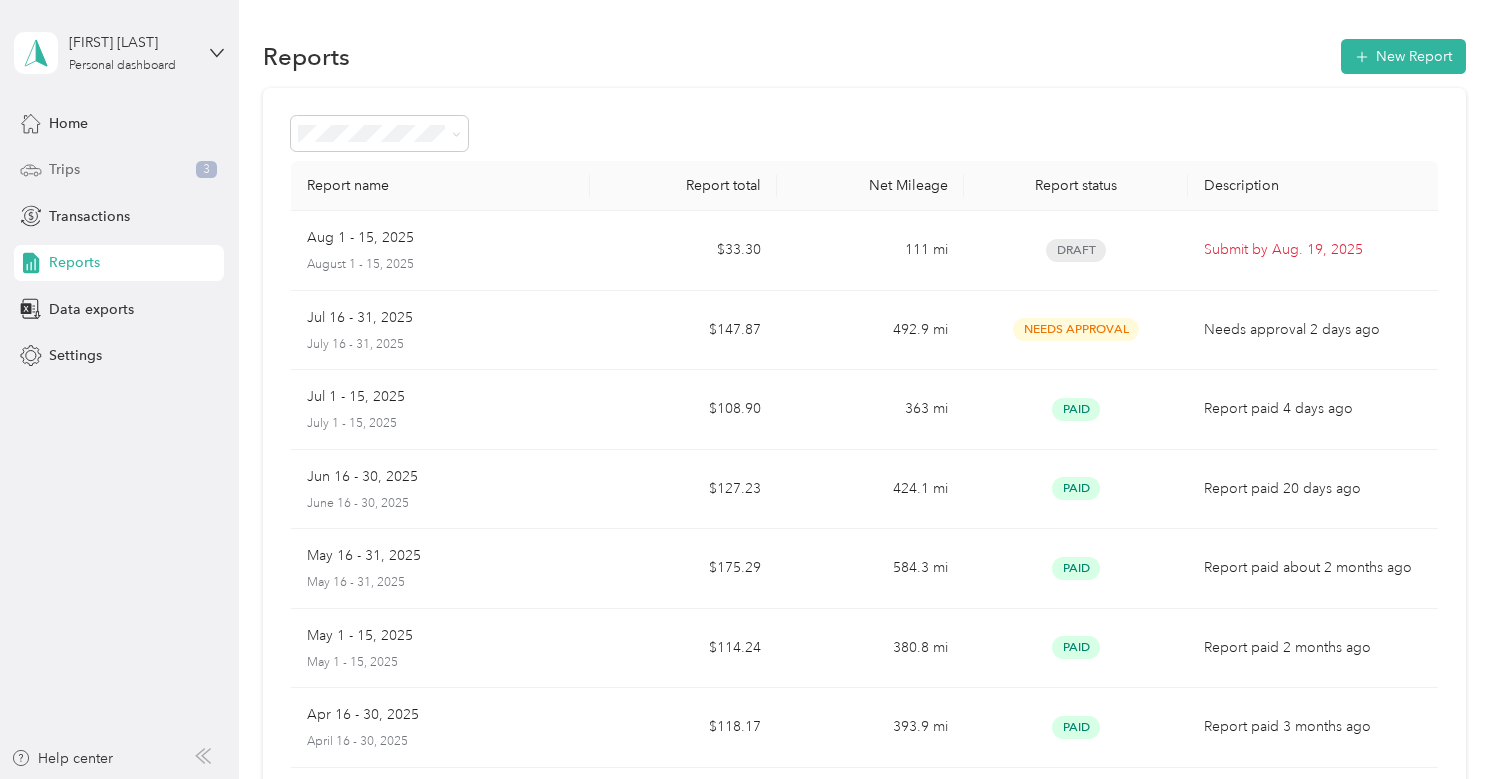 click on "Trips 3" at bounding box center (119, 170) 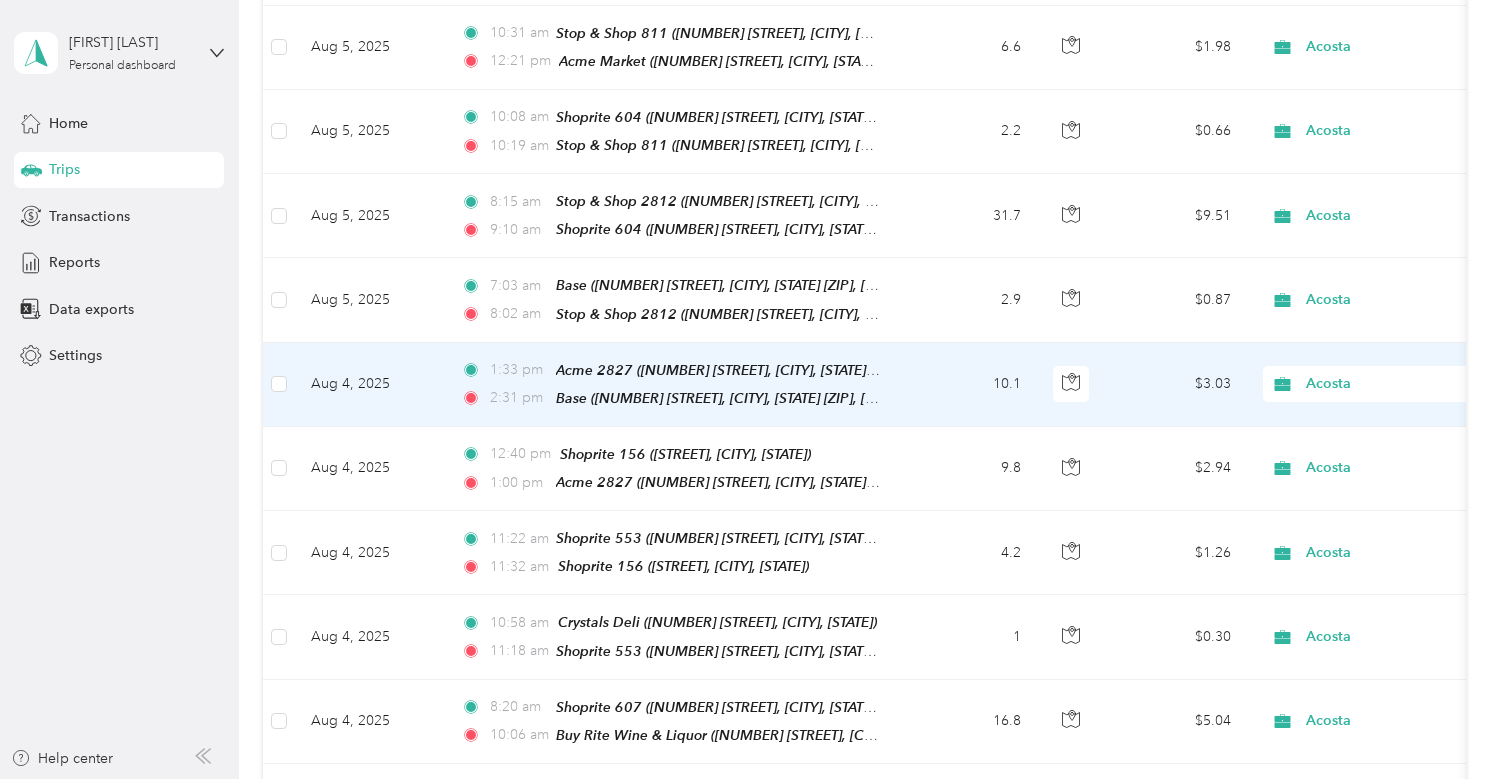 scroll, scrollTop: 0, scrollLeft: 0, axis: both 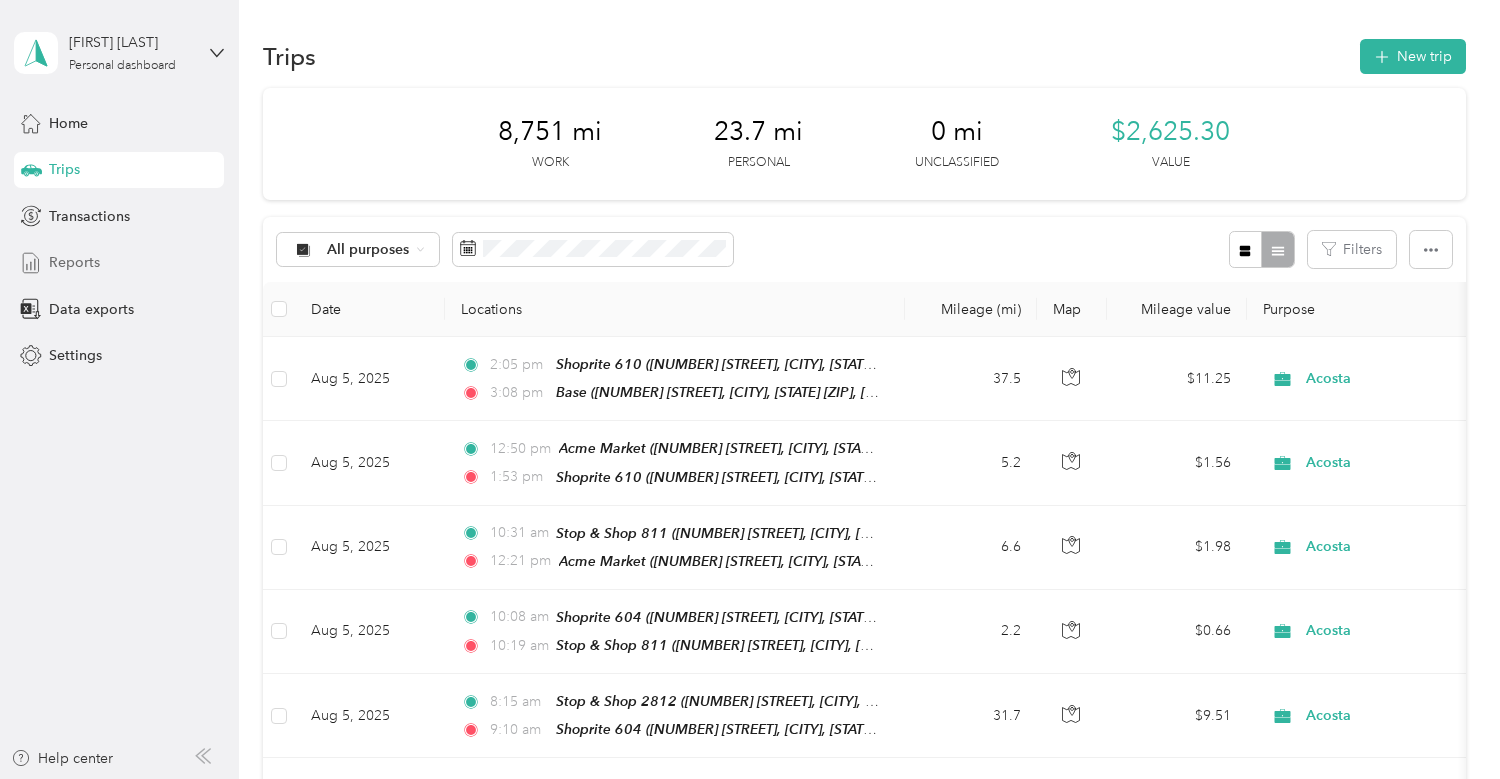 click on "Reports" at bounding box center (74, 262) 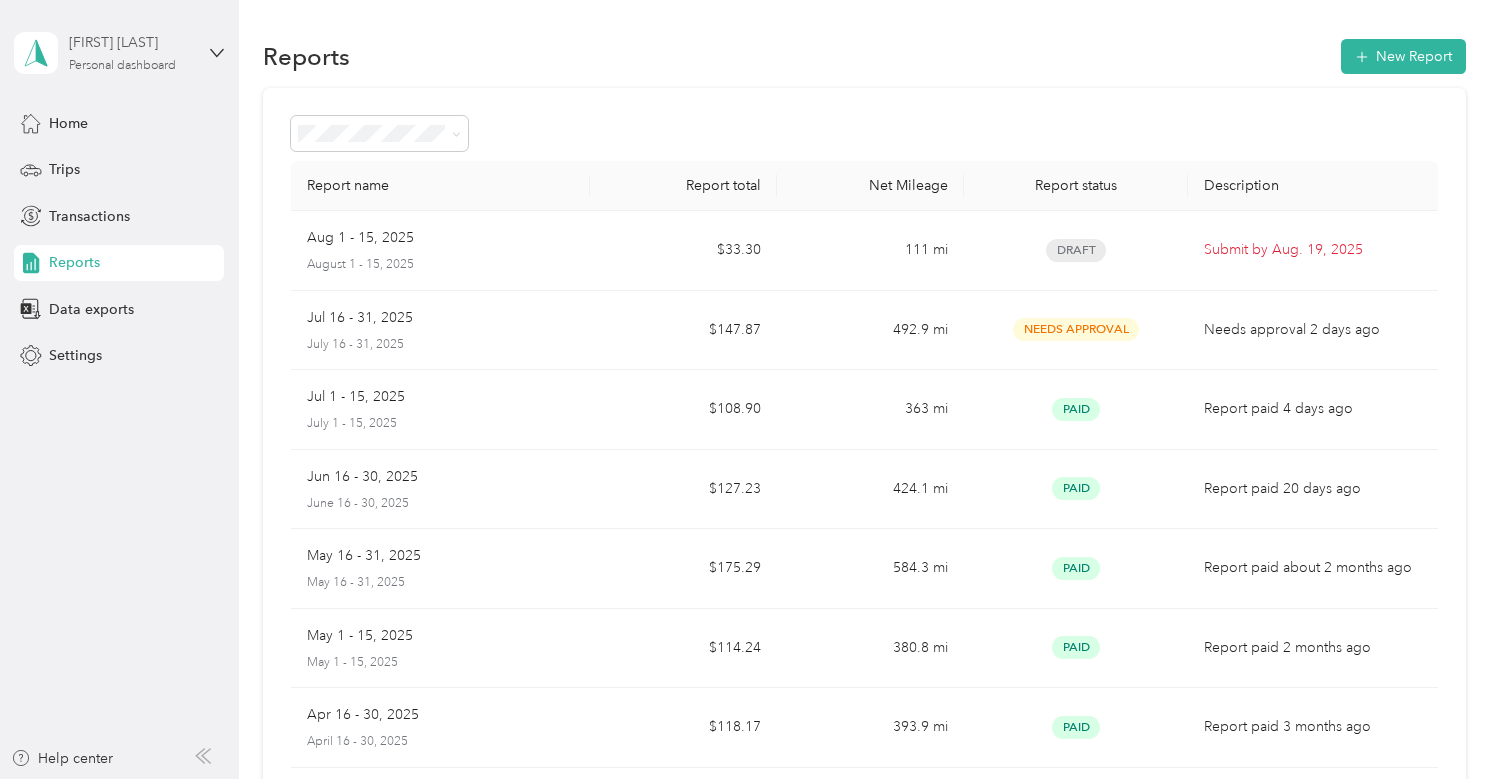 click on "Personal dashboard" at bounding box center [122, 66] 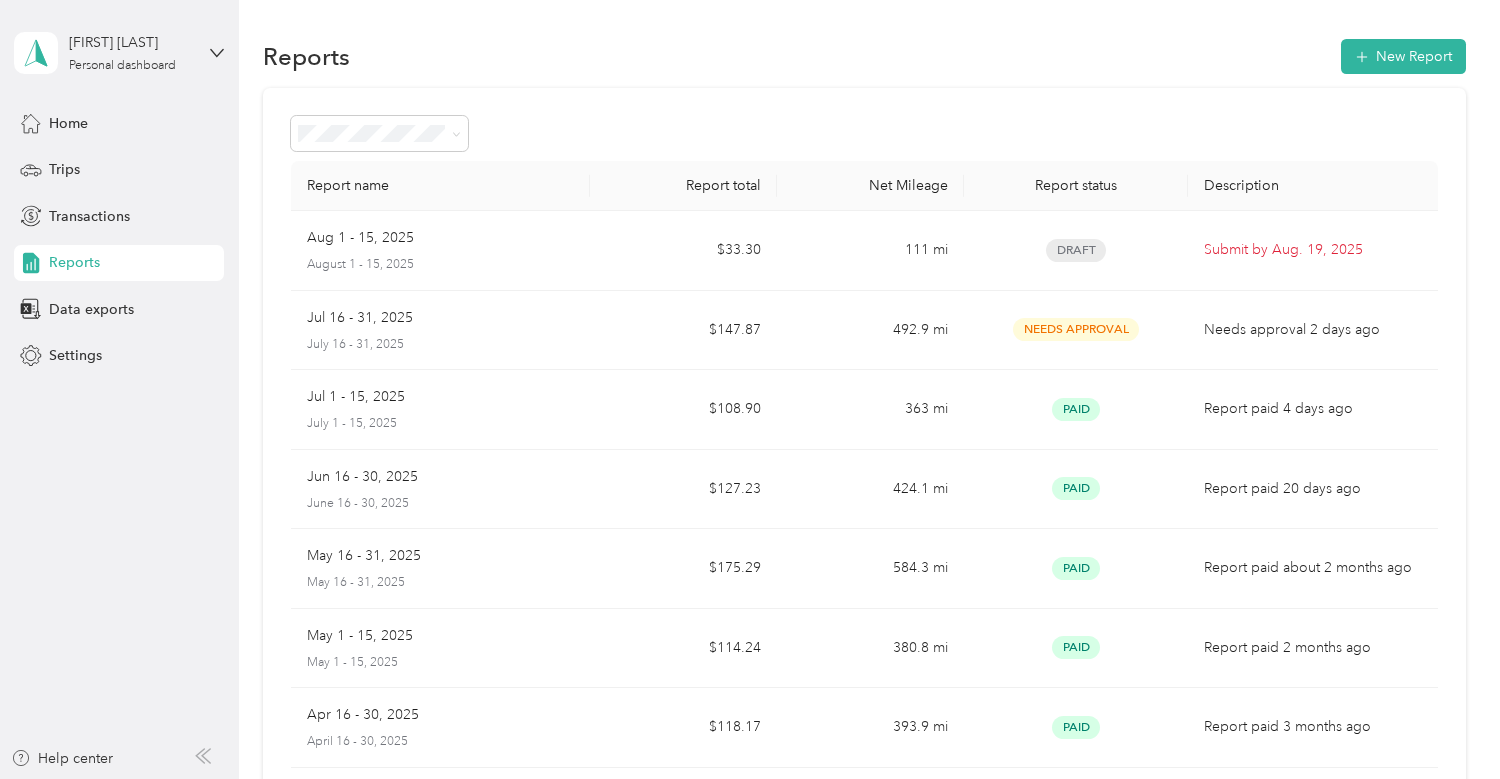 click on "Log out" at bounding box center (166, 153) 